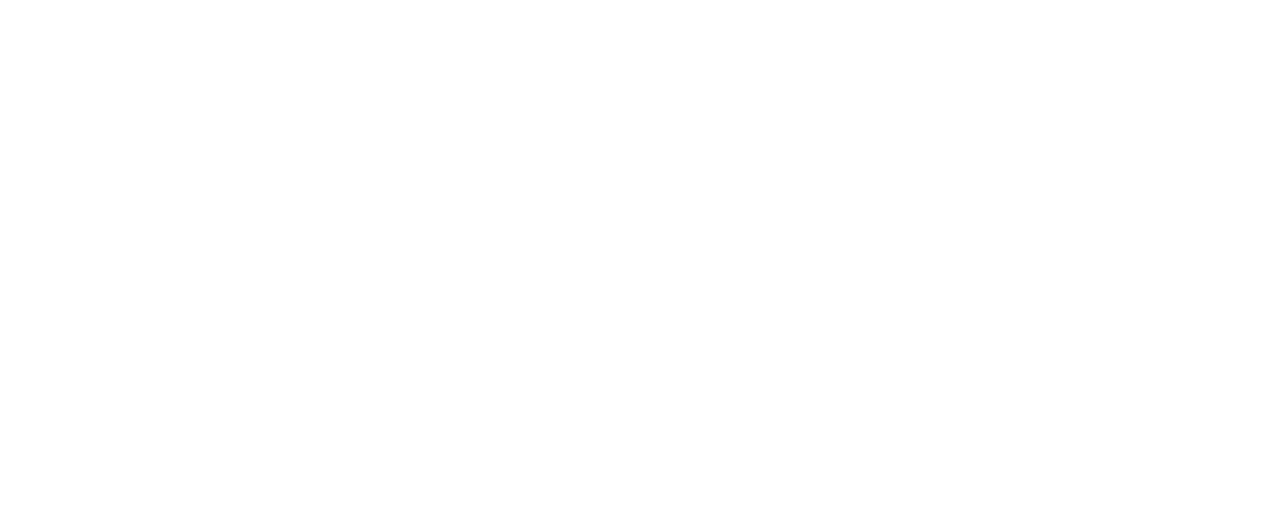 scroll, scrollTop: 0, scrollLeft: 0, axis: both 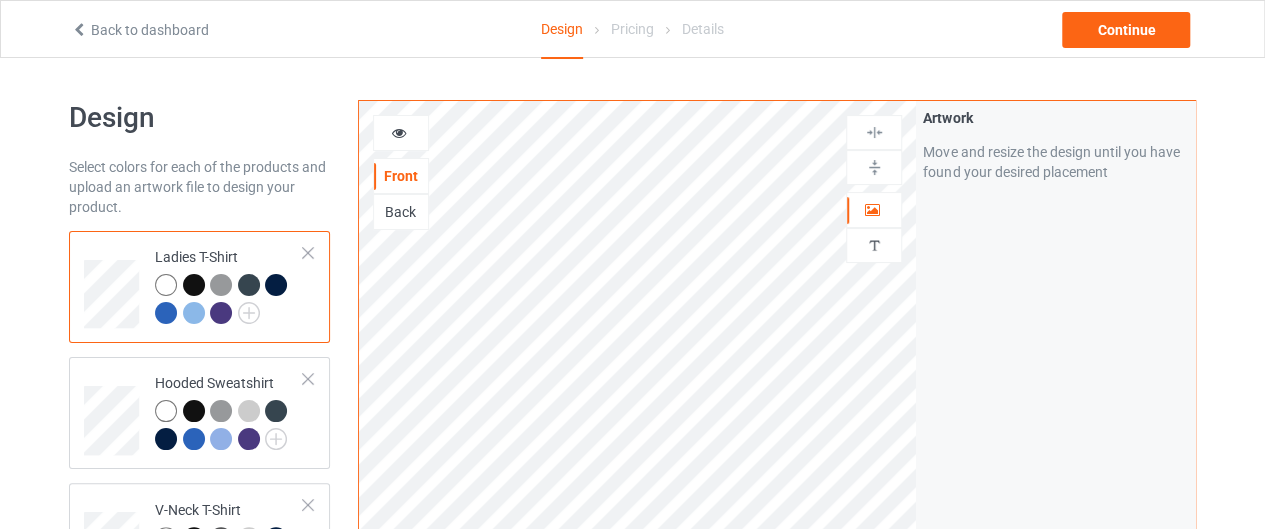 click on "Back to dashboard" at bounding box center [140, 30] 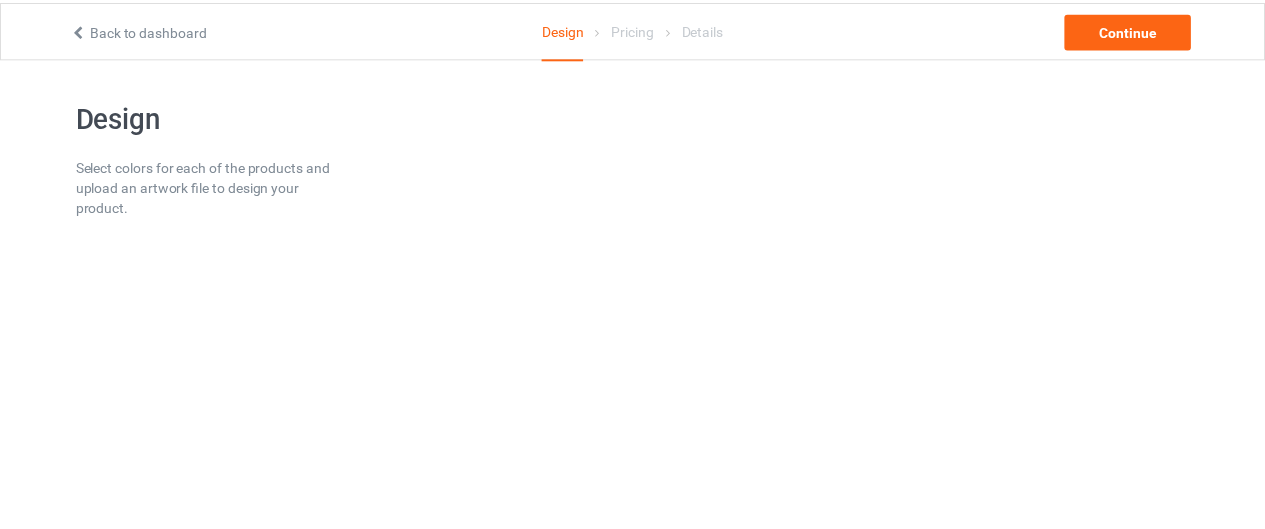 scroll, scrollTop: 0, scrollLeft: 0, axis: both 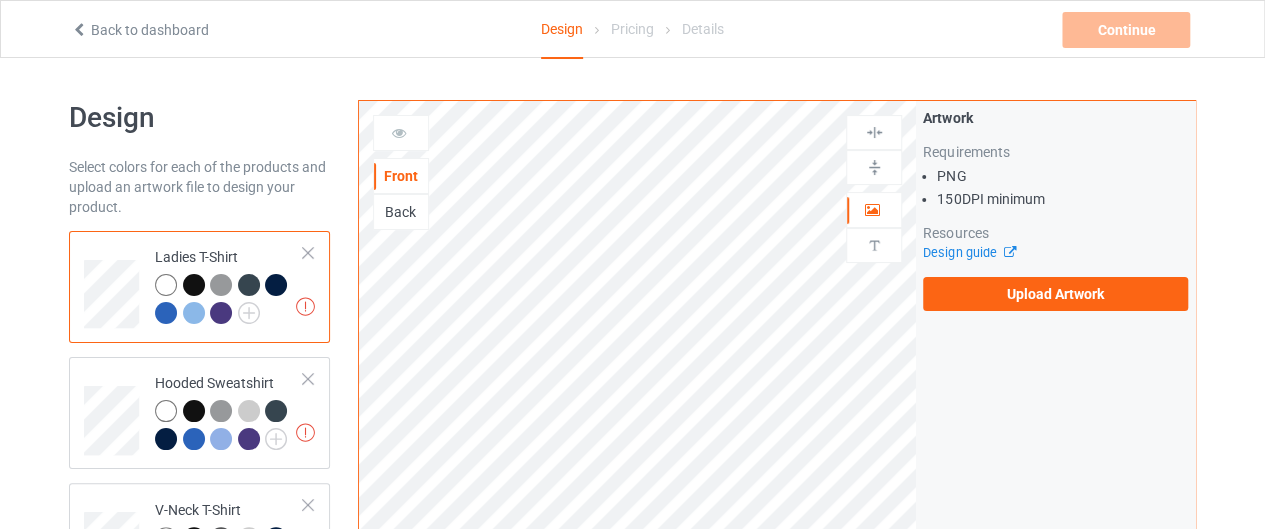 click on "Upload Artwork" at bounding box center (1055, 294) 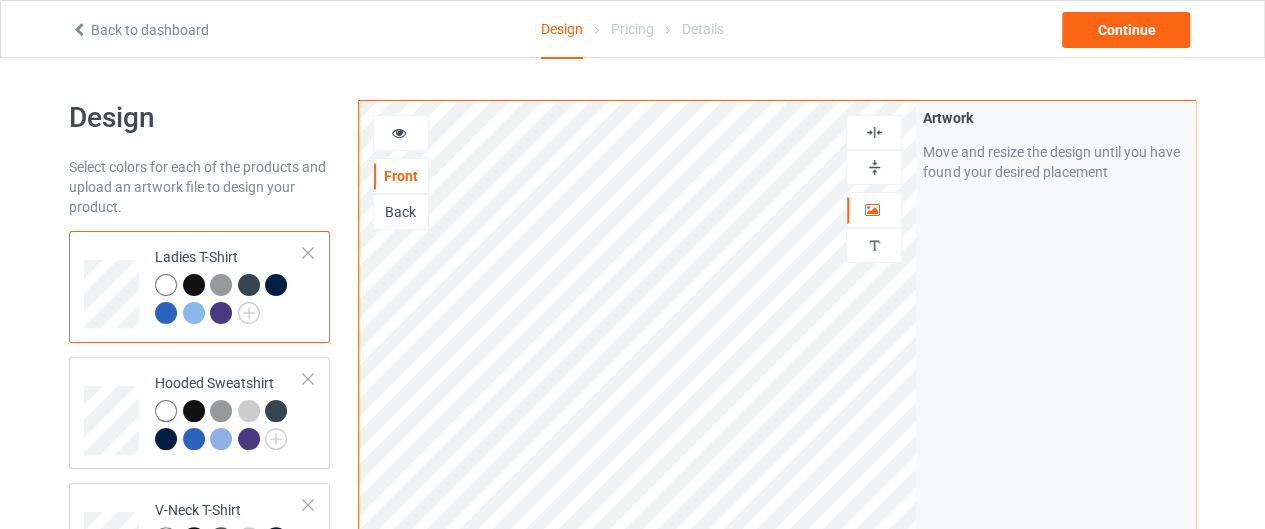 click at bounding box center (166, 313) 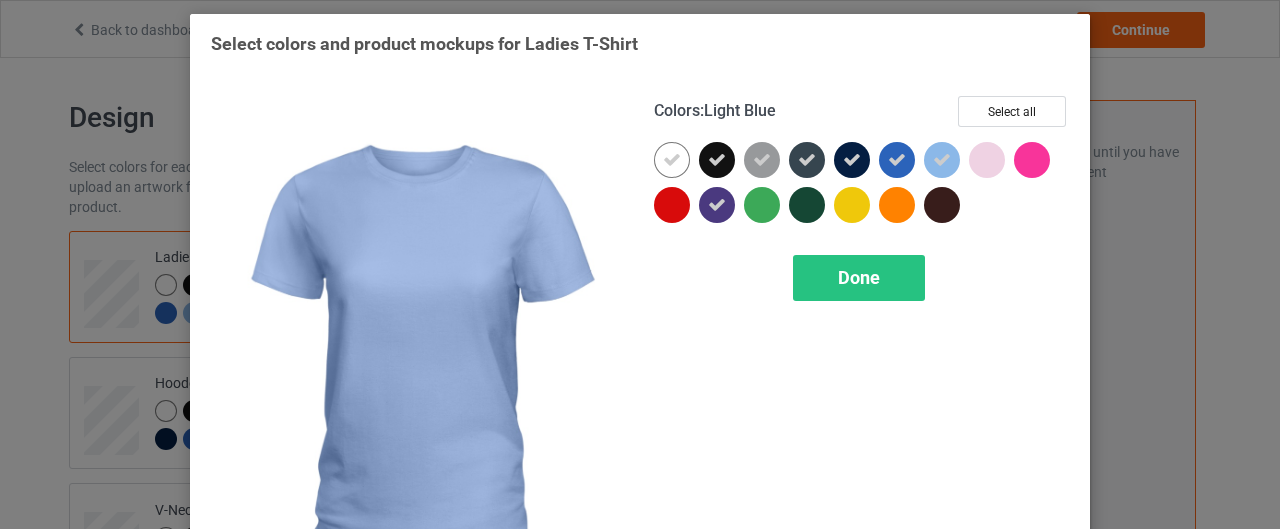 click at bounding box center (942, 160) 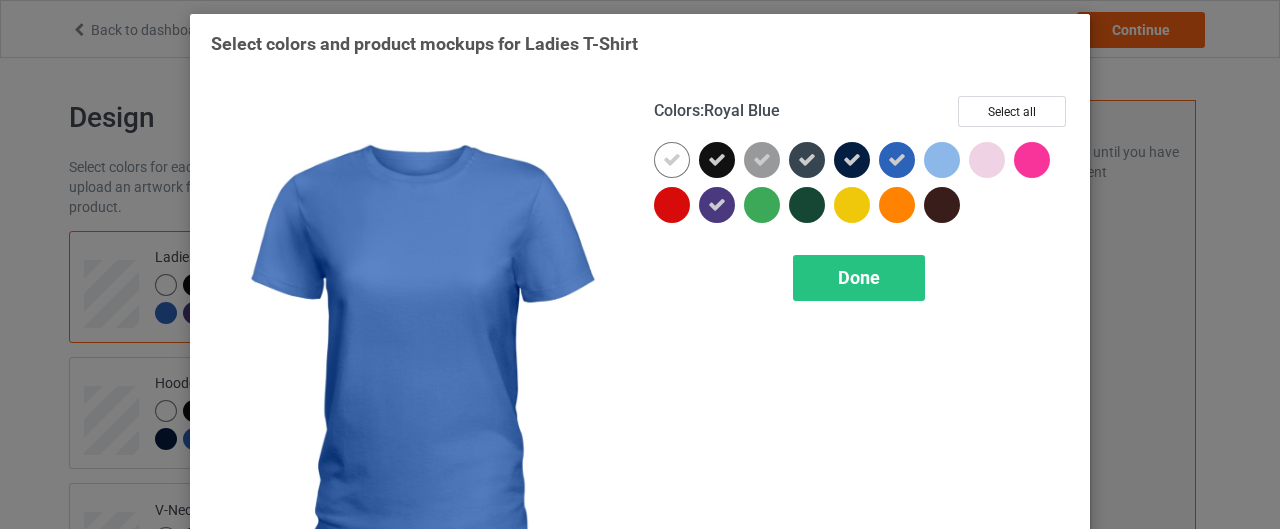 click at bounding box center [897, 160] 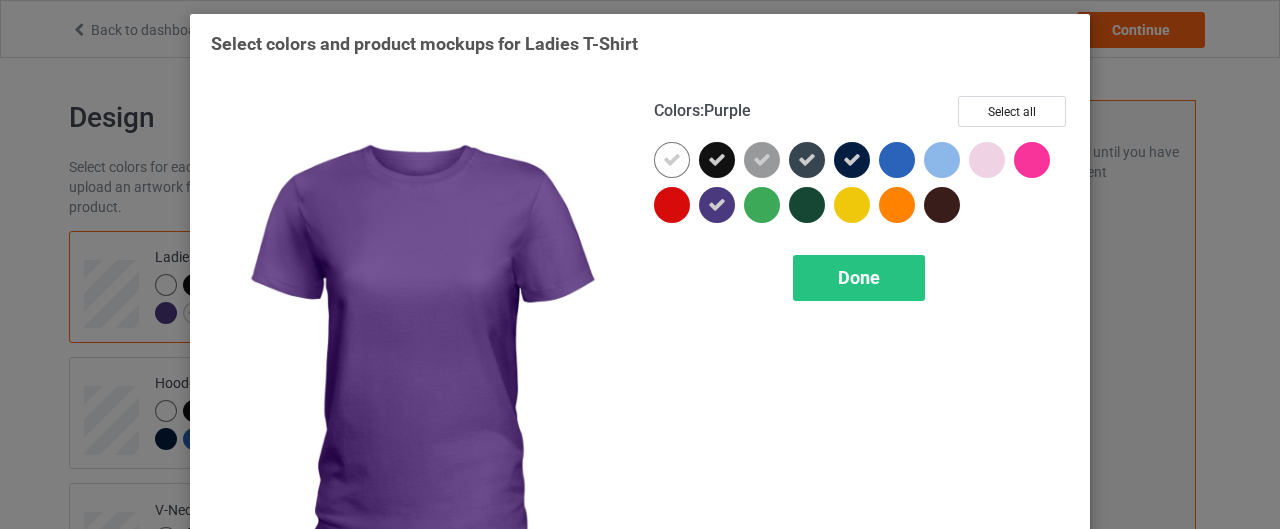 click at bounding box center [717, 205] 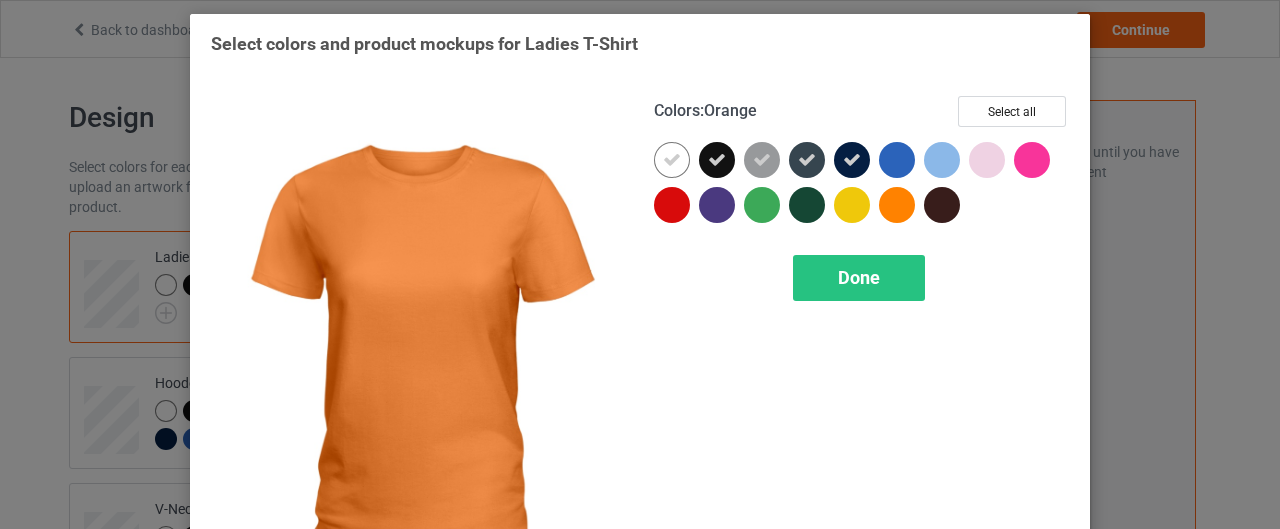 click on "Done" at bounding box center [859, 278] 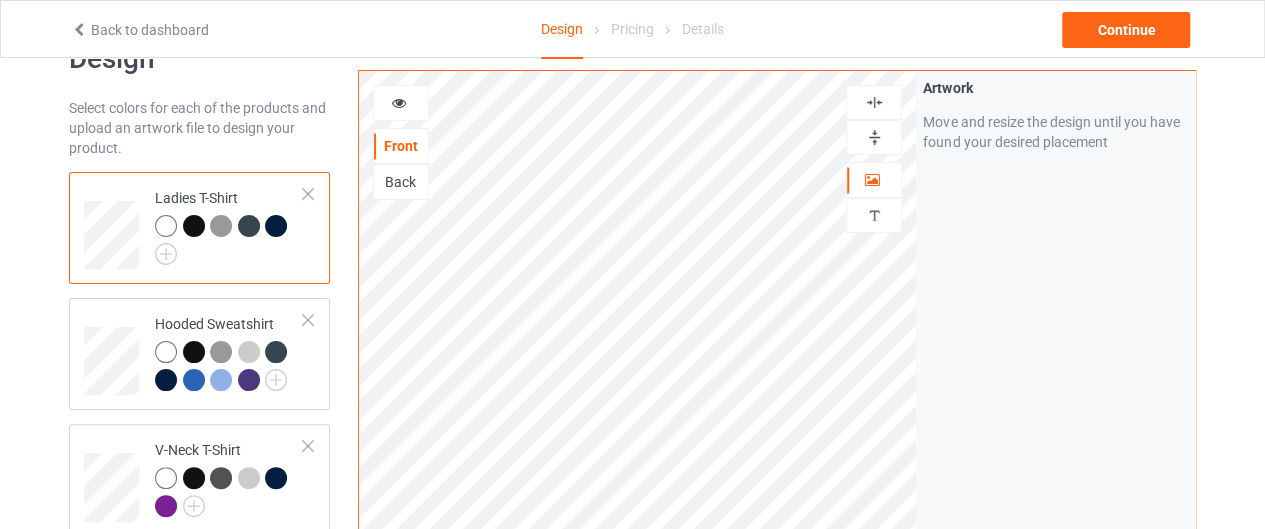 scroll, scrollTop: 200, scrollLeft: 0, axis: vertical 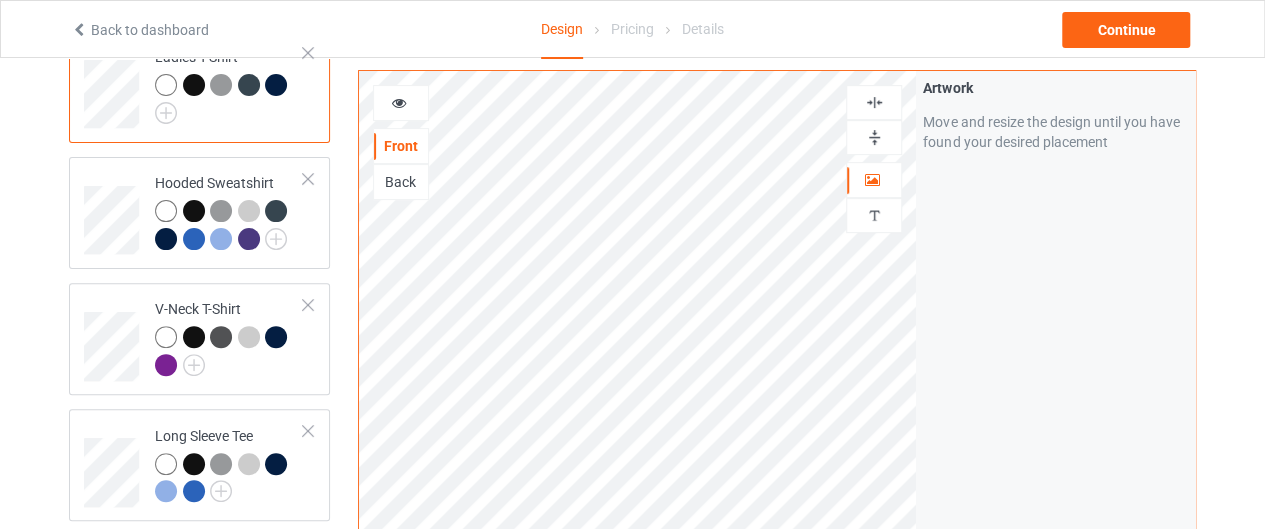 click at bounding box center [0, 0] 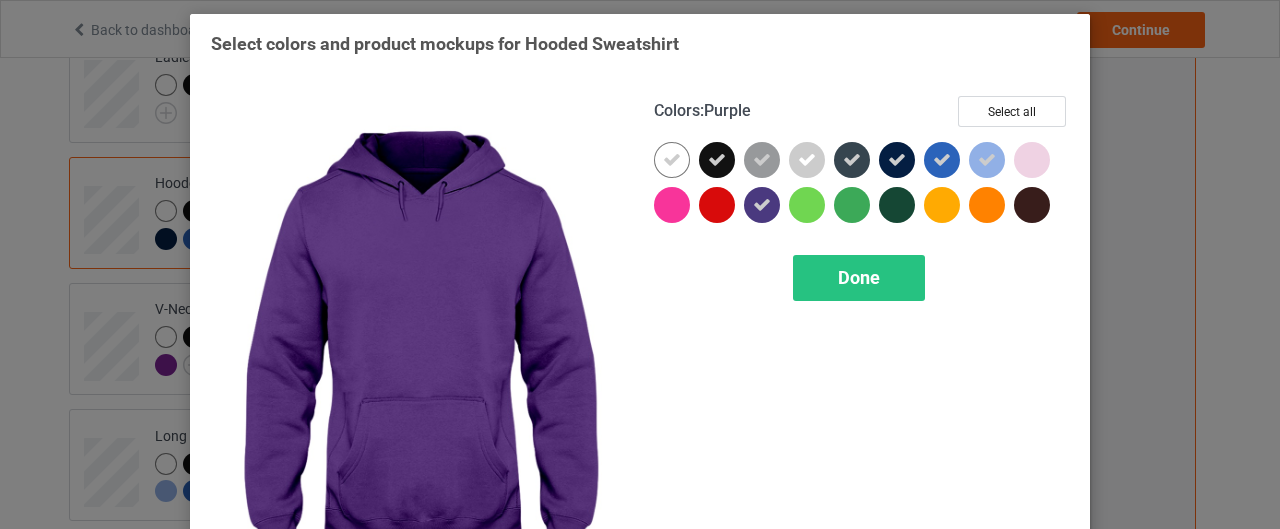 click at bounding box center (762, 205) 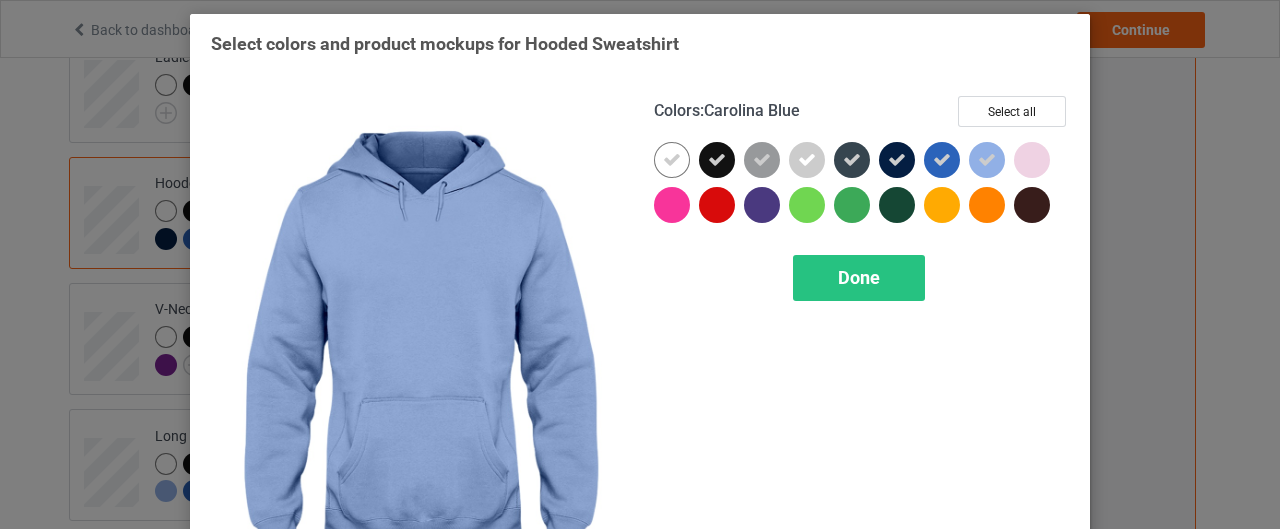click at bounding box center [987, 160] 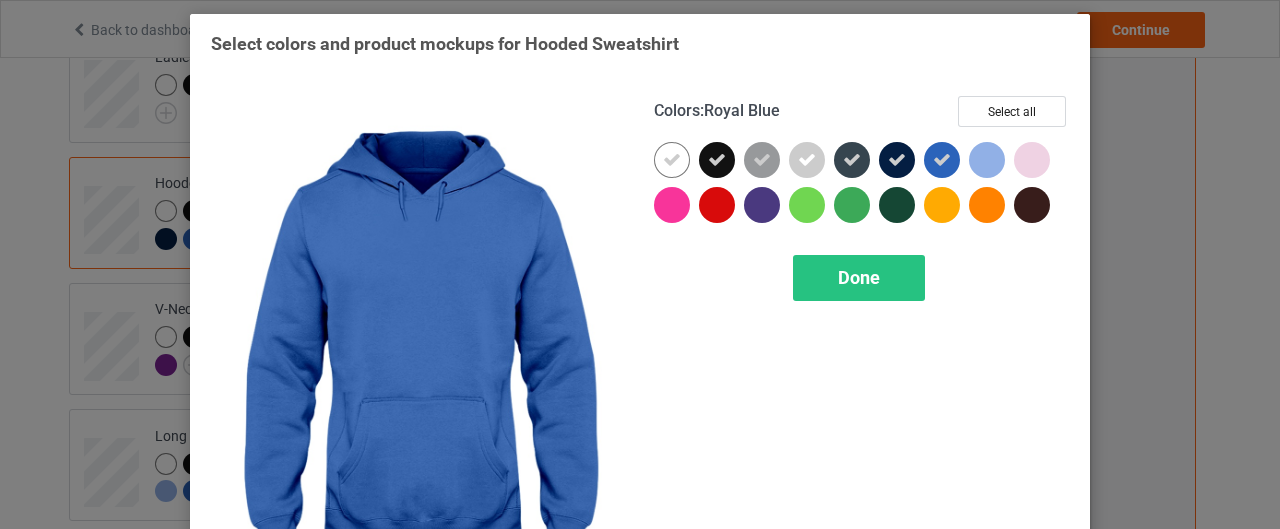 click at bounding box center [942, 160] 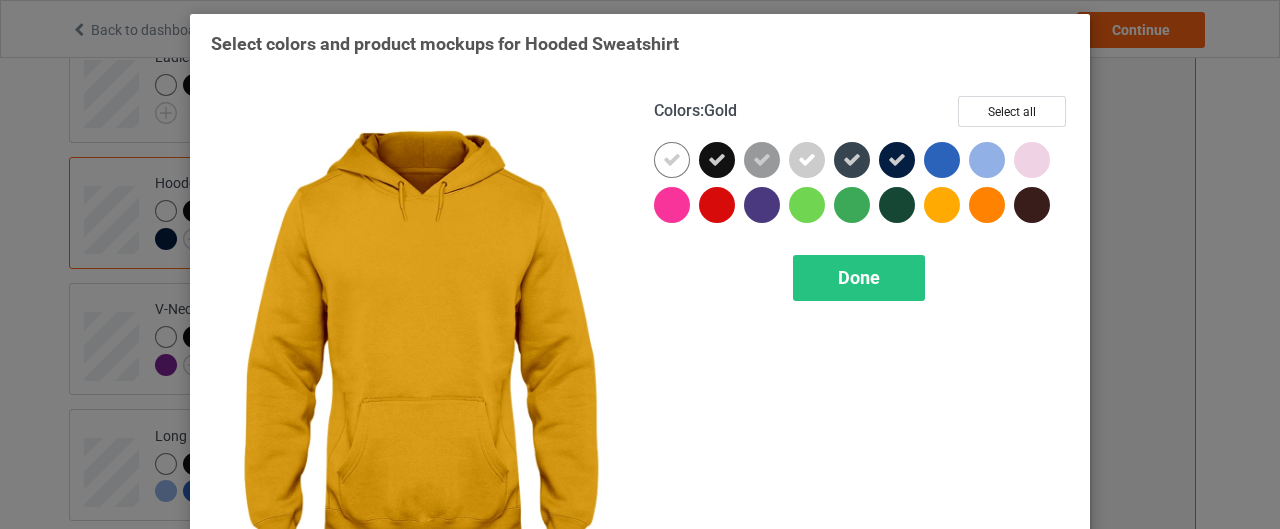 click on "Done" at bounding box center (859, 278) 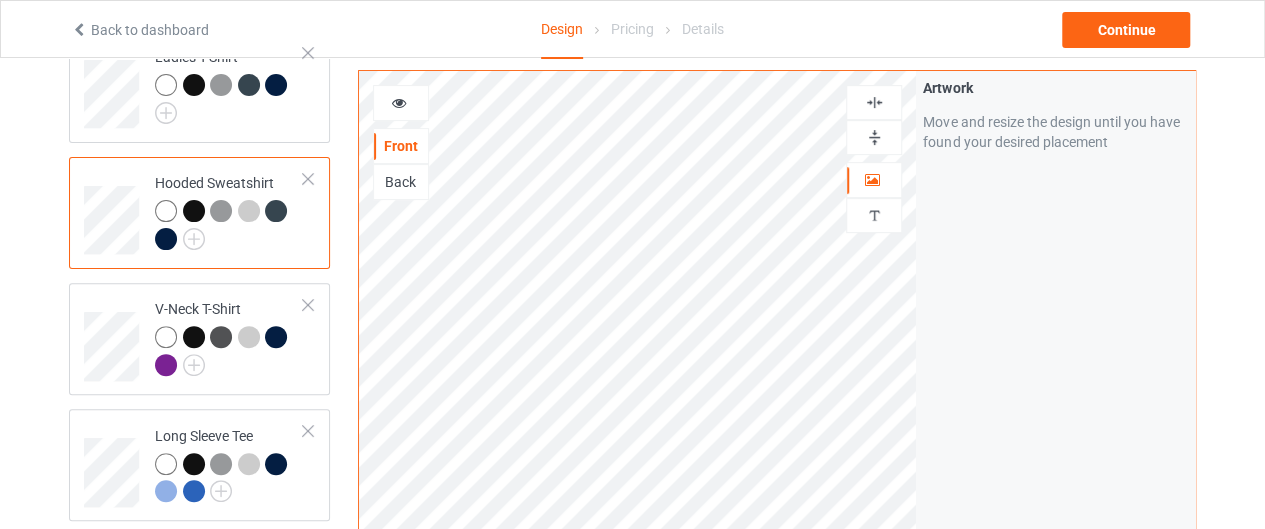 click at bounding box center [0, 0] 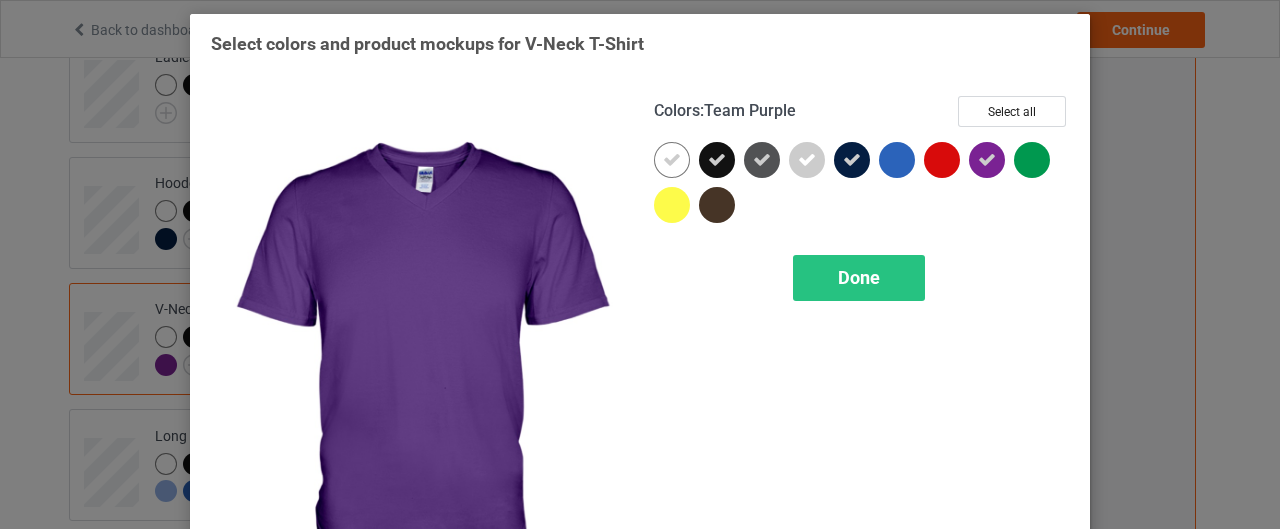click at bounding box center (987, 160) 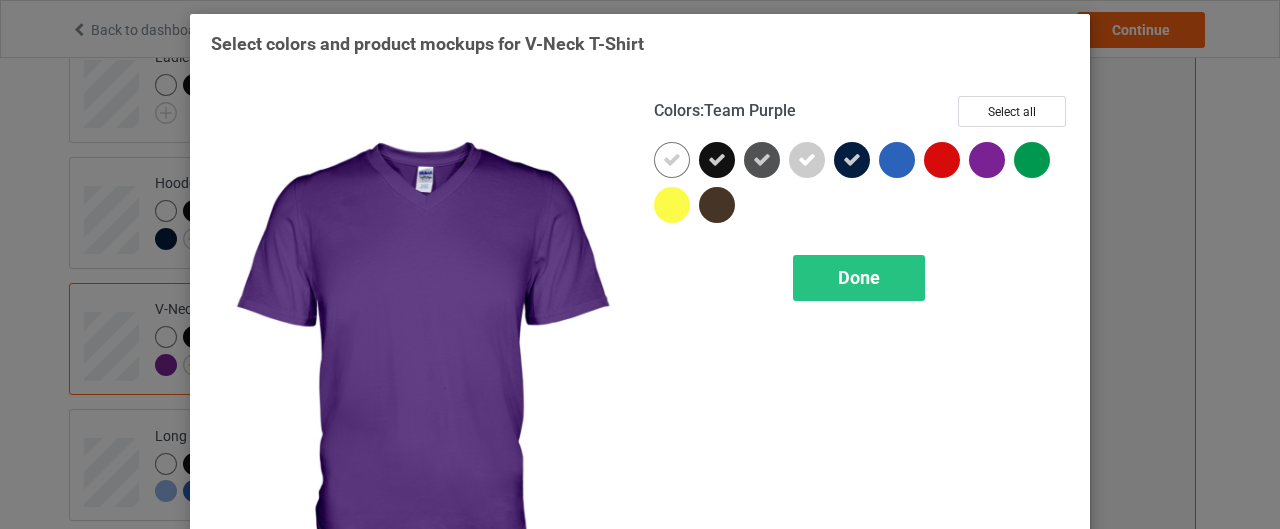 click on "Done" at bounding box center (859, 277) 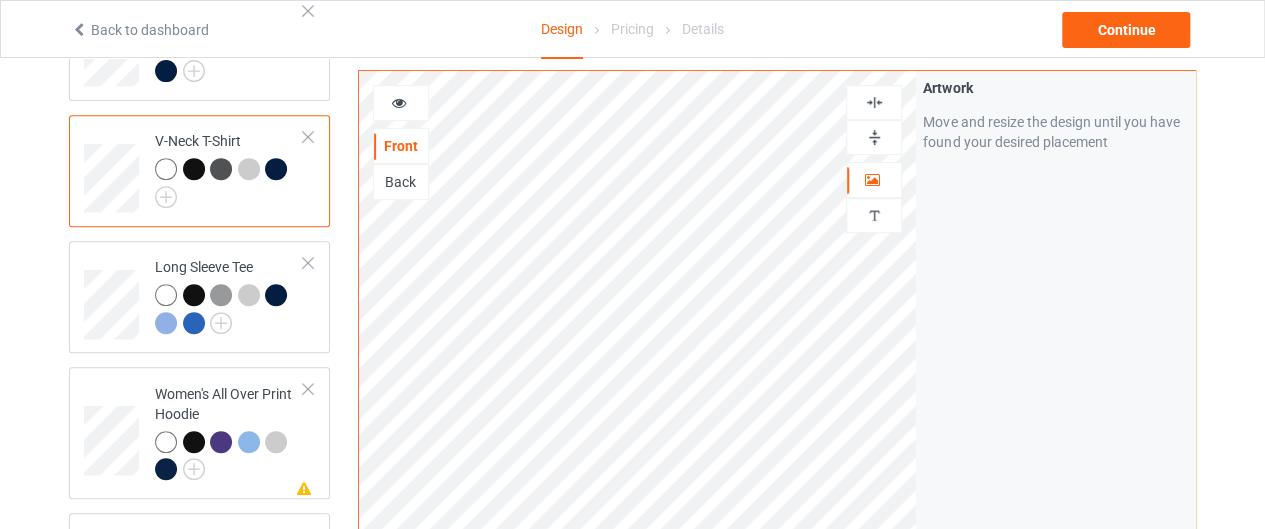 scroll, scrollTop: 400, scrollLeft: 0, axis: vertical 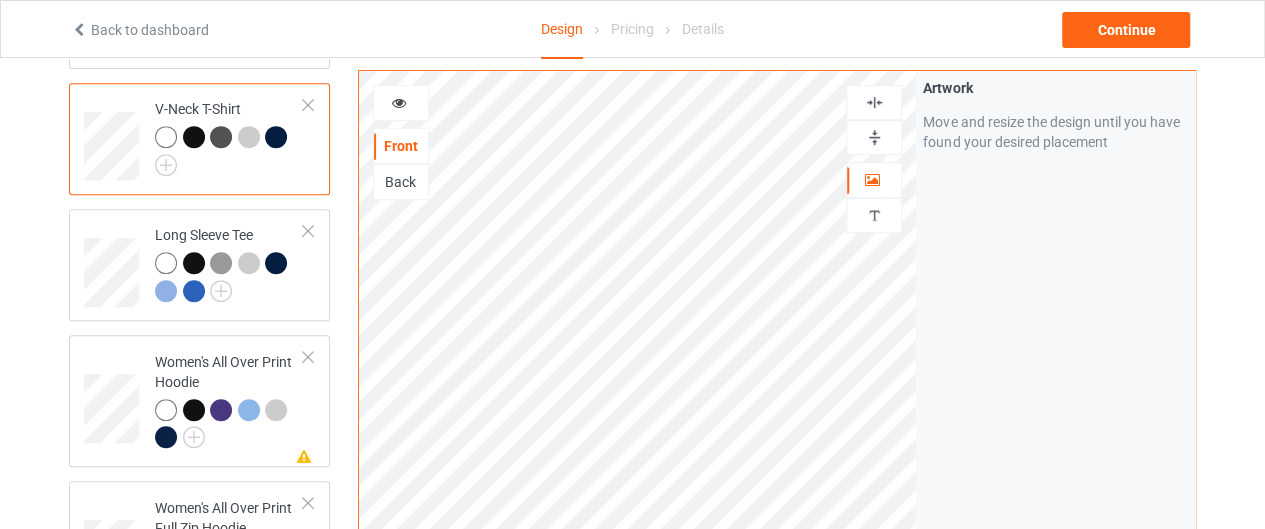click at bounding box center [0, 0] 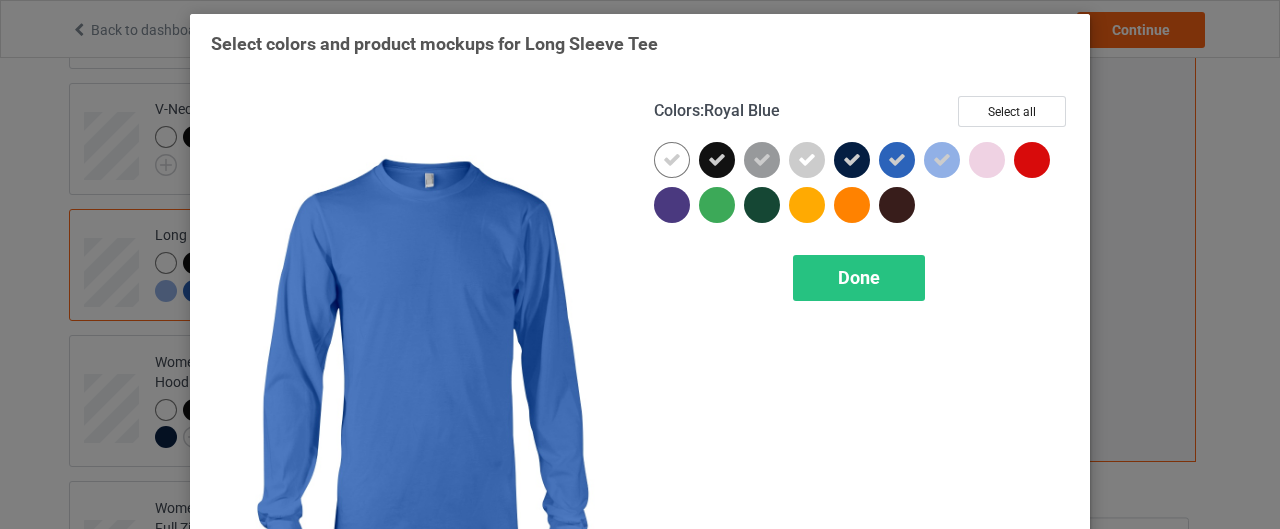 click at bounding box center (897, 160) 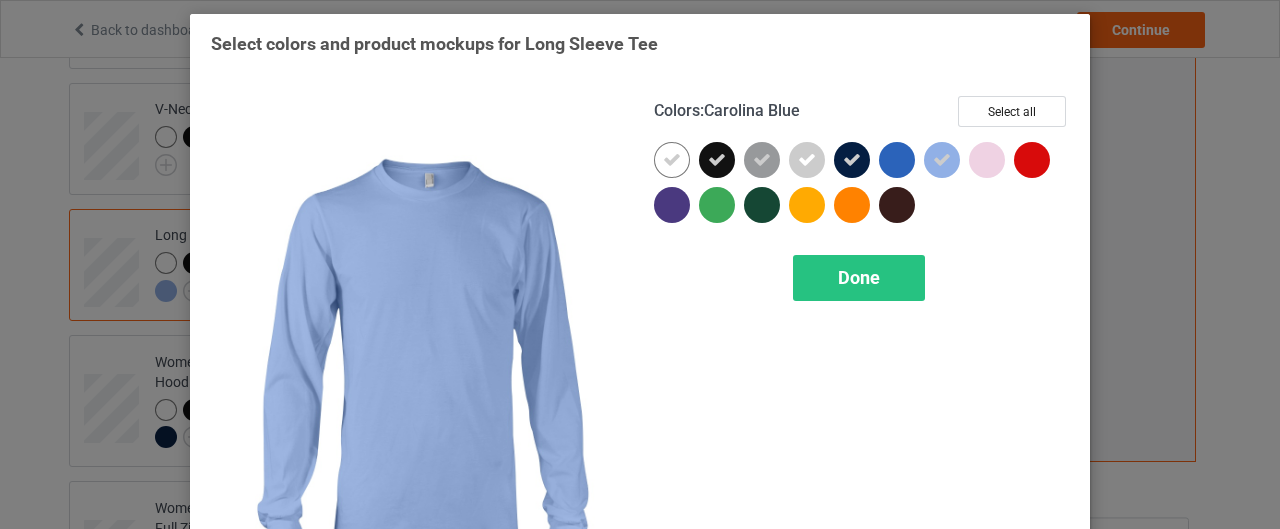 click at bounding box center [942, 160] 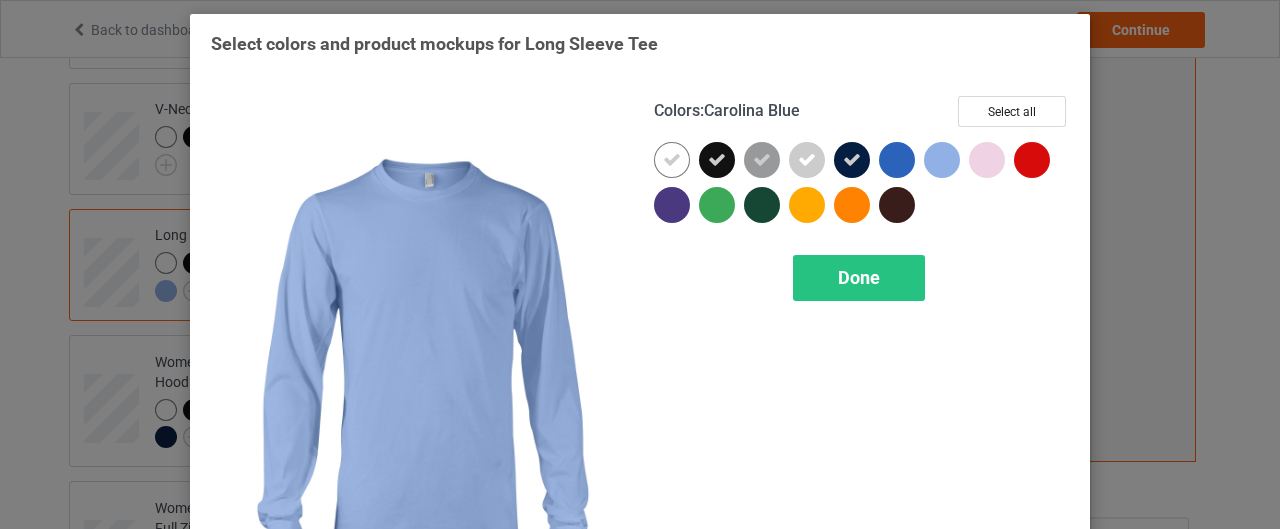 click on "Done" at bounding box center [859, 278] 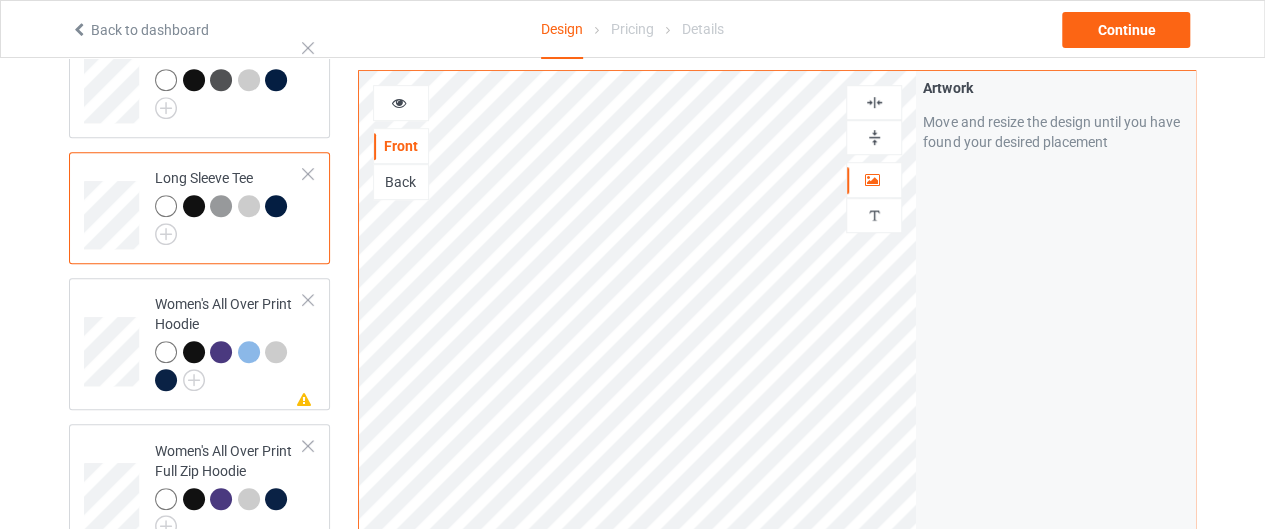 scroll, scrollTop: 500, scrollLeft: 0, axis: vertical 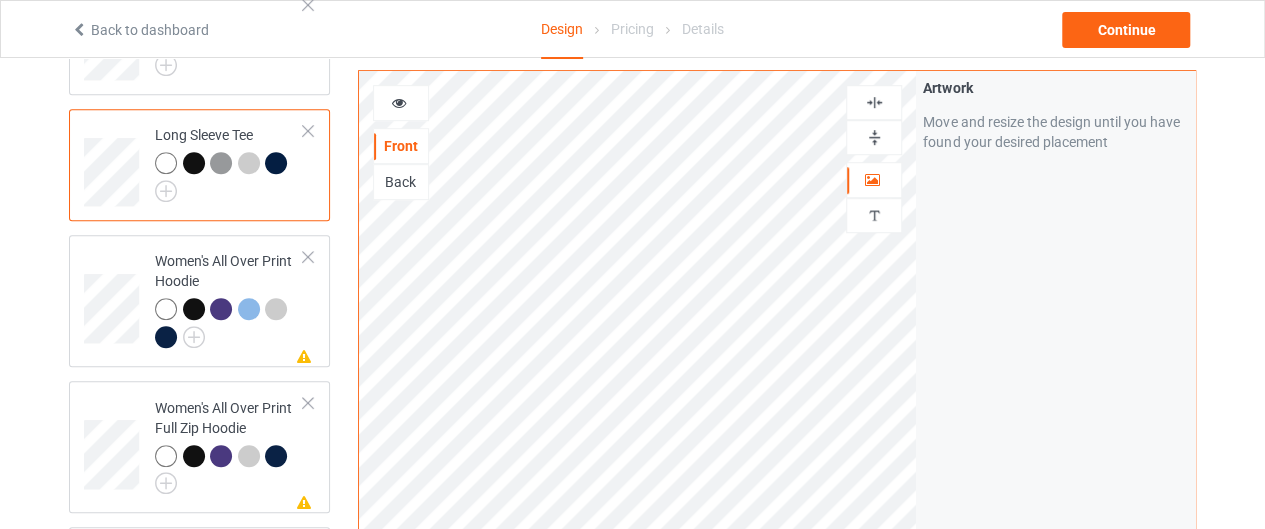 click at bounding box center (0, 0) 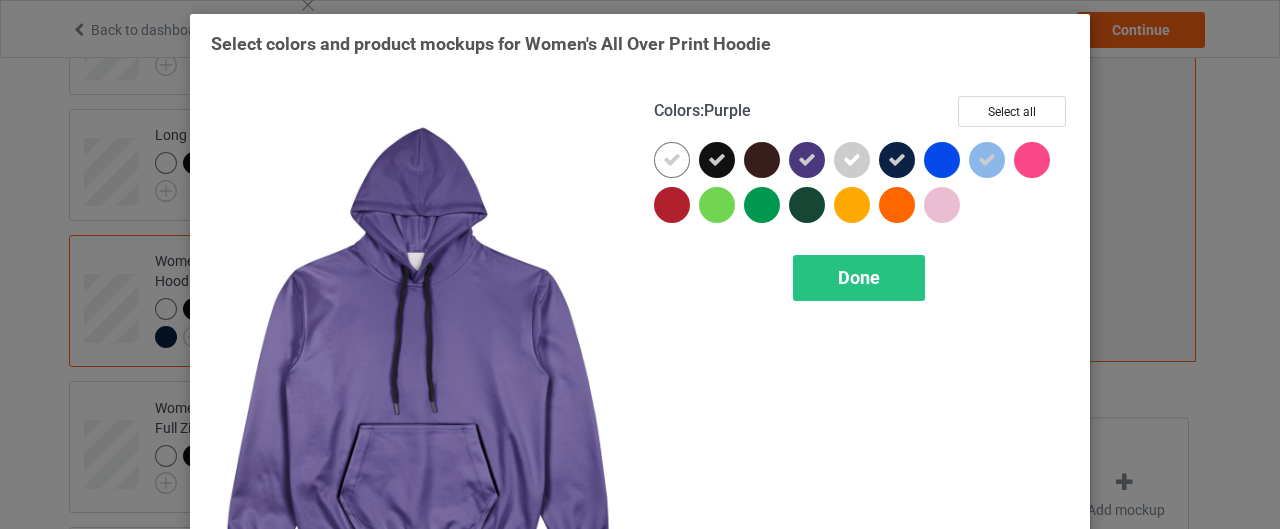click at bounding box center (807, 160) 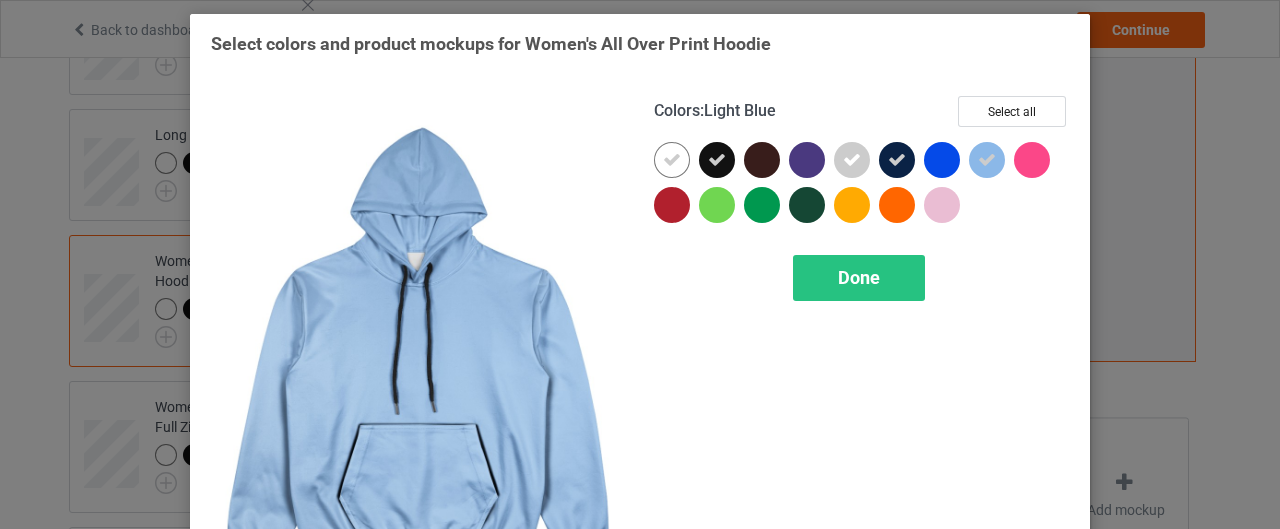 click at bounding box center [987, 160] 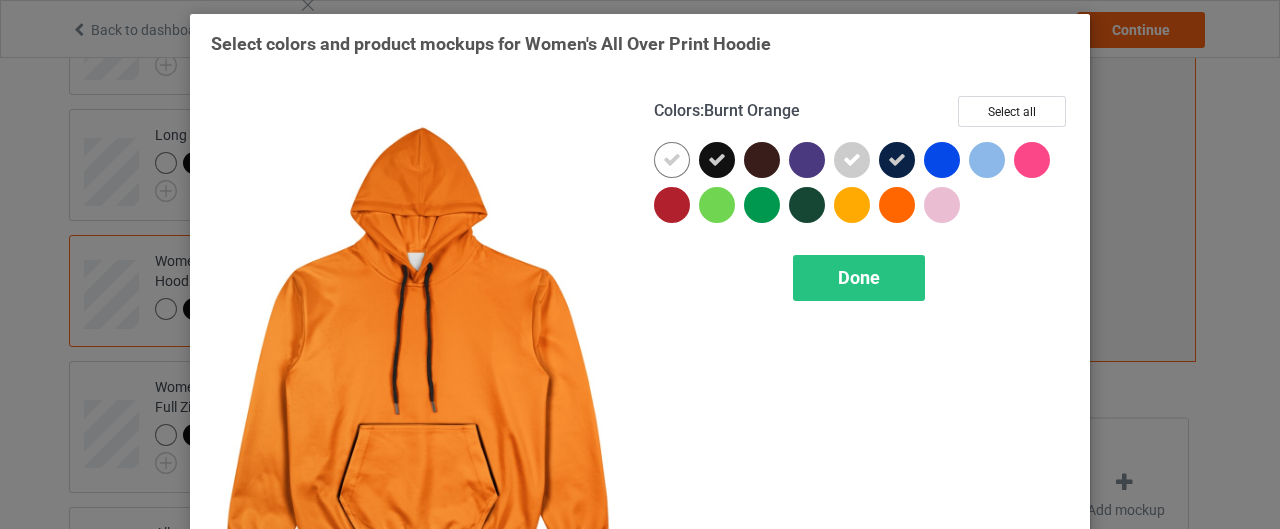 click on "Done" at bounding box center (859, 278) 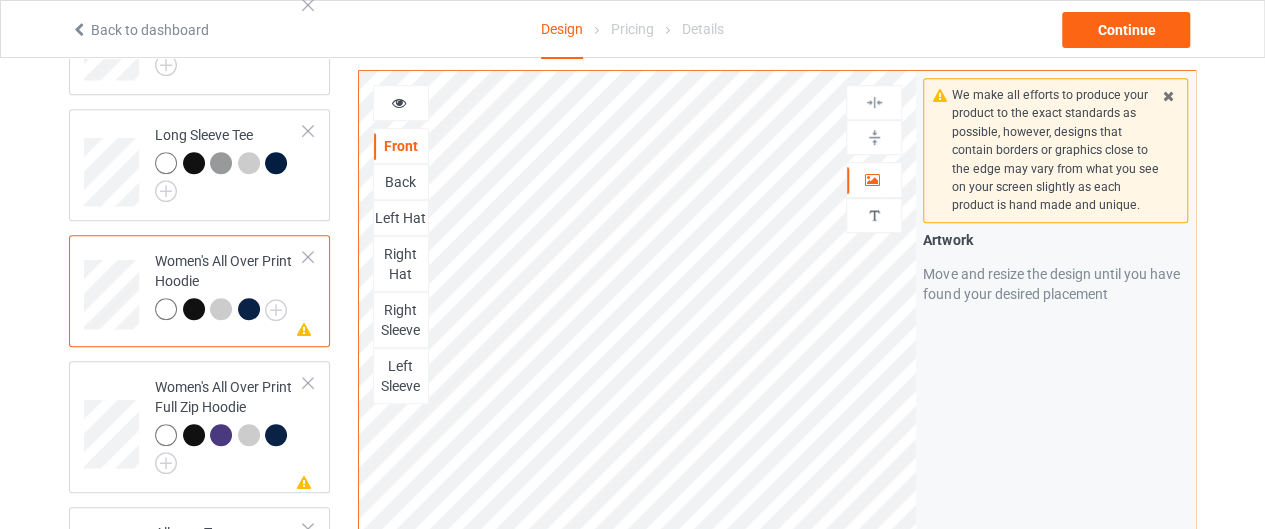 click at bounding box center [0, 0] 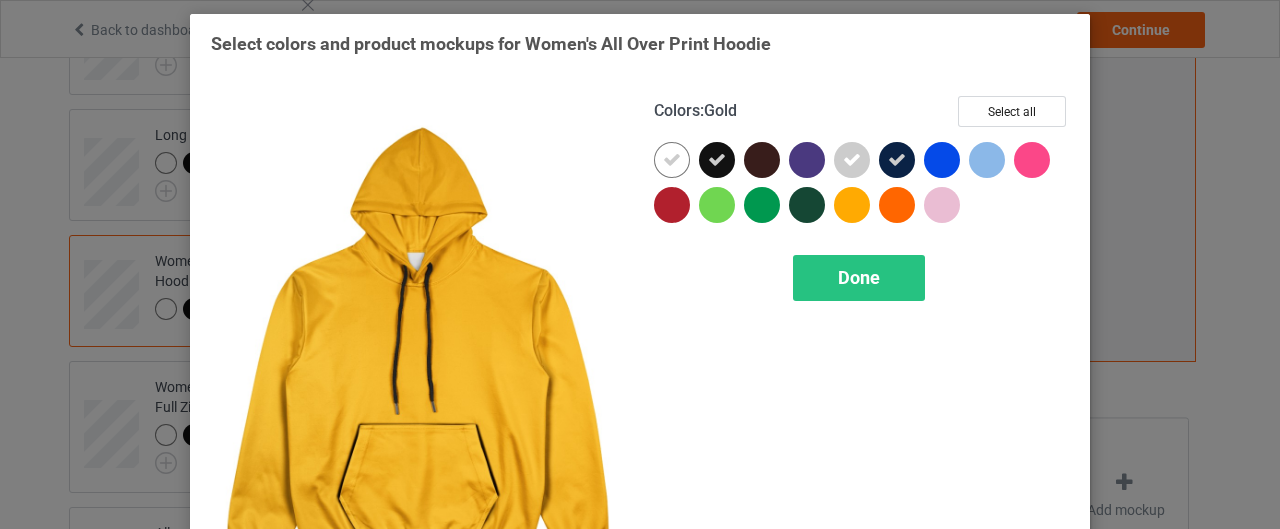 click on "Done" at bounding box center [859, 277] 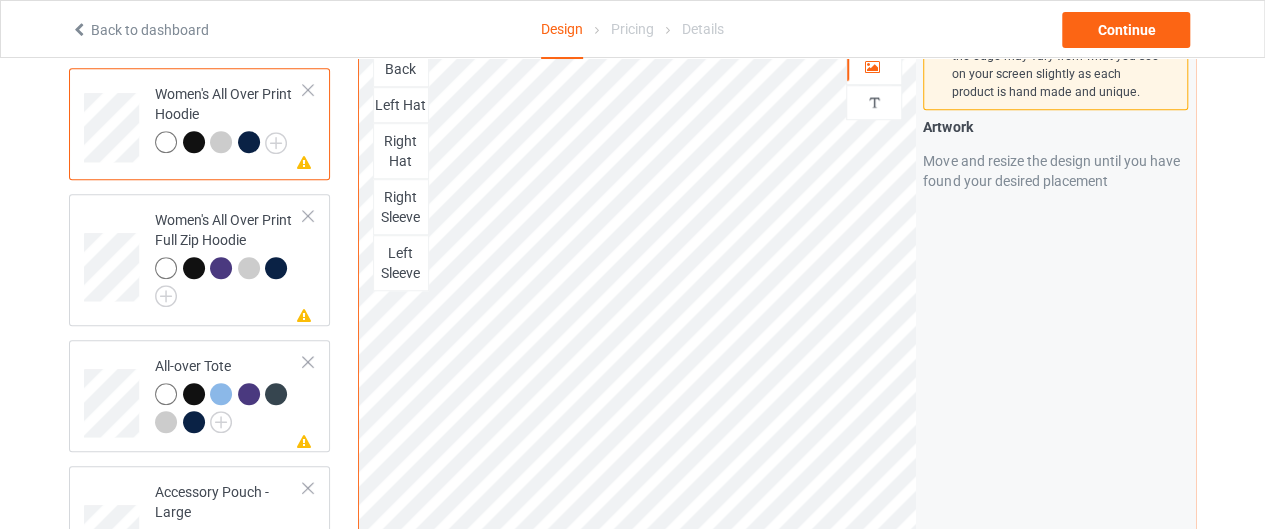 scroll, scrollTop: 700, scrollLeft: 0, axis: vertical 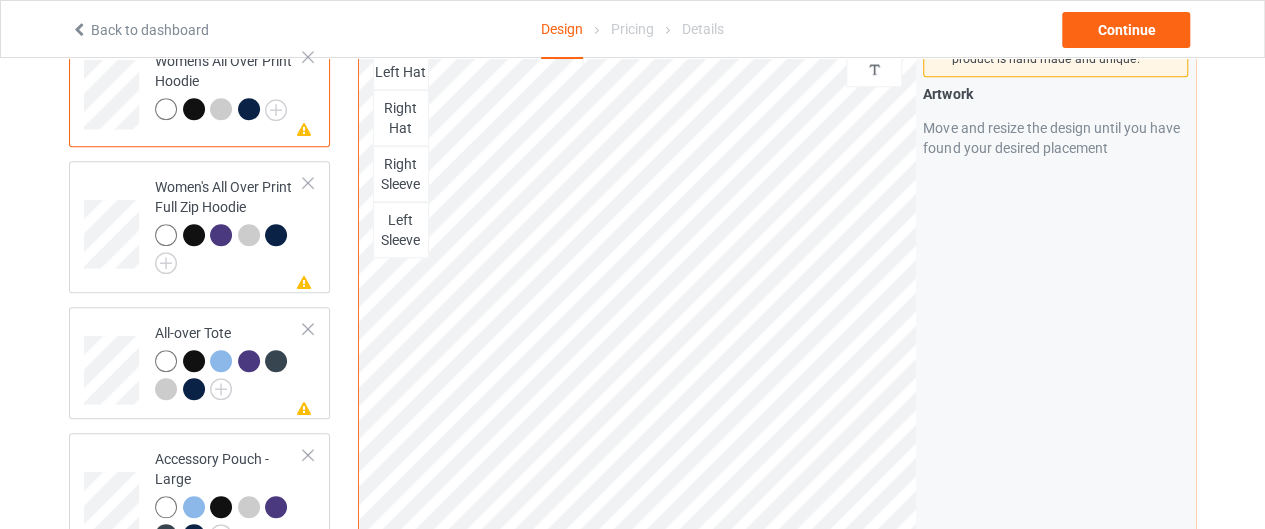 click at bounding box center [0, 0] 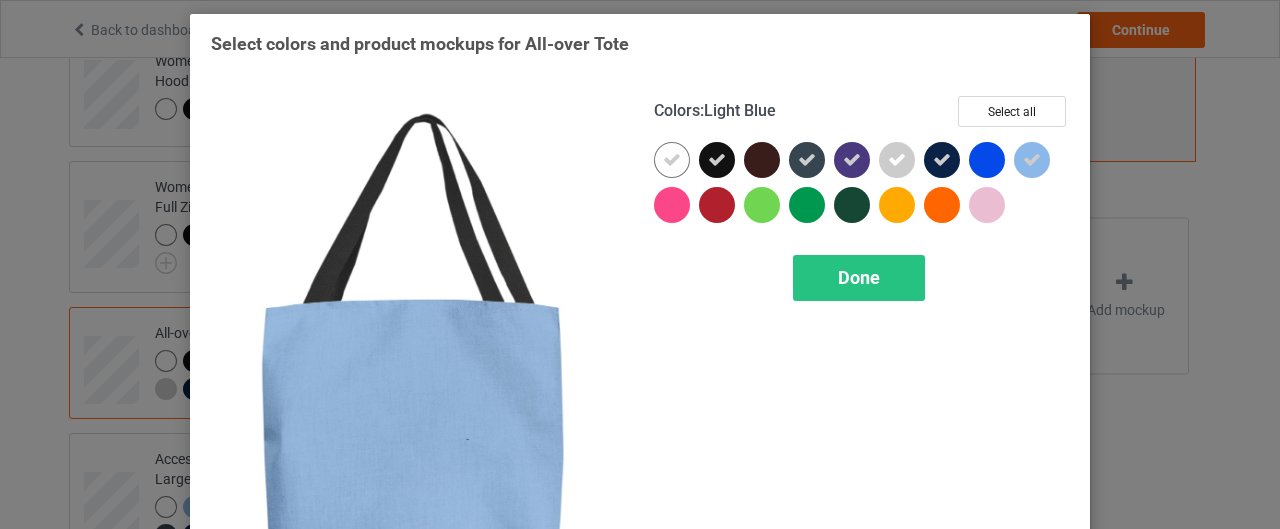 click at bounding box center (1032, 160) 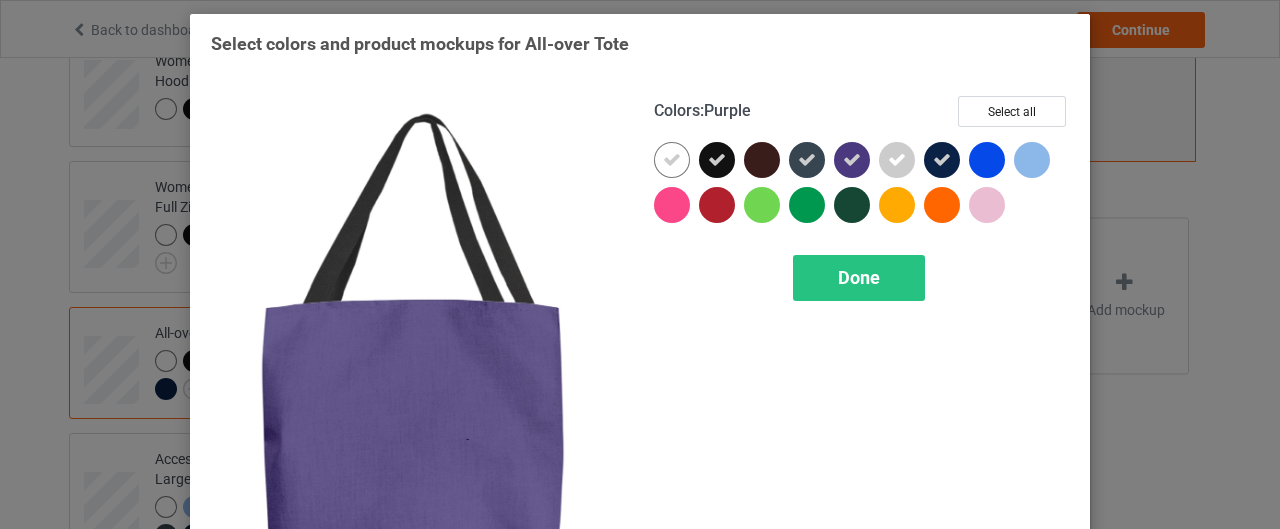 click at bounding box center (852, 160) 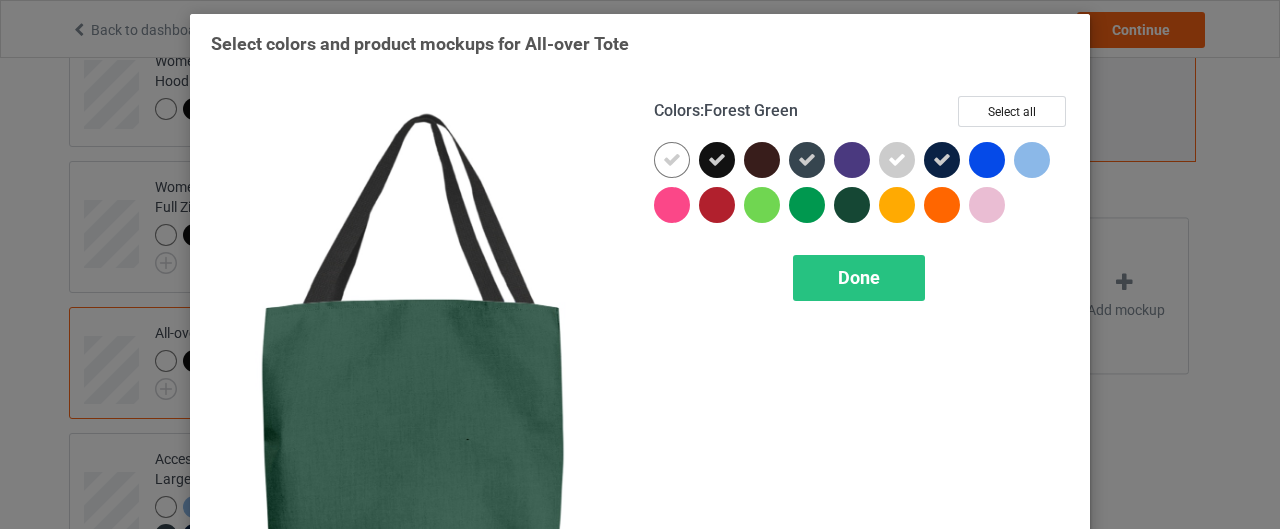click on "Done" at bounding box center [859, 277] 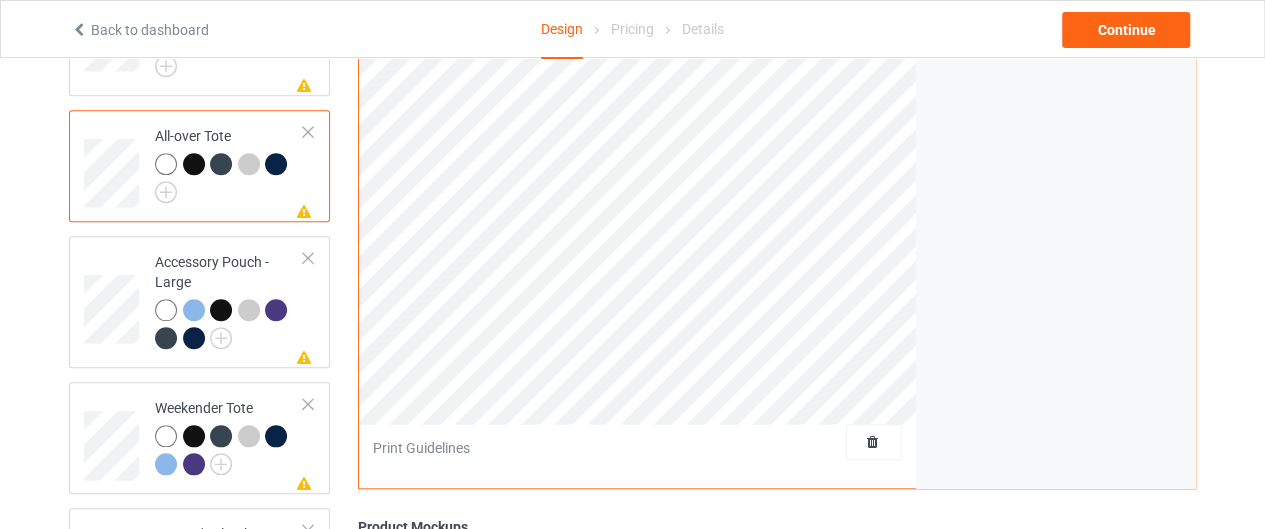 scroll, scrollTop: 900, scrollLeft: 0, axis: vertical 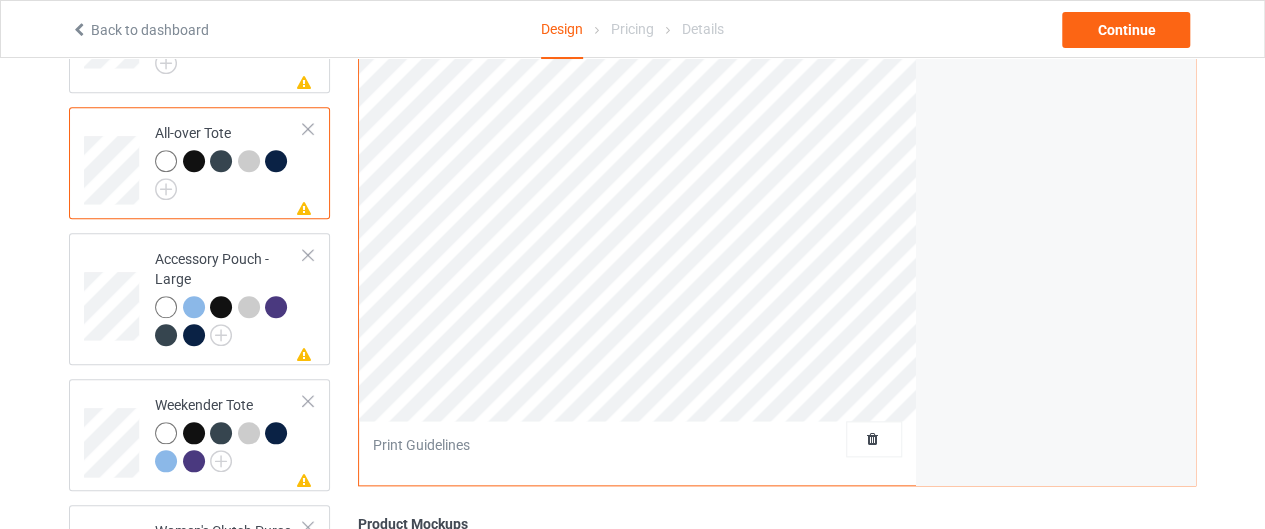 click at bounding box center [0, 0] 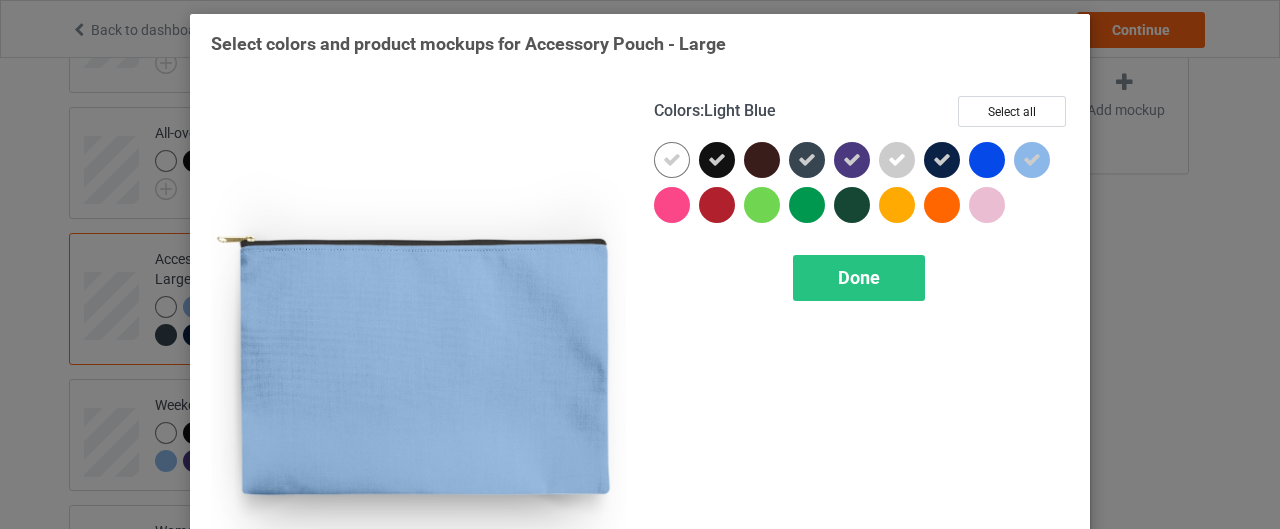 click at bounding box center [1032, 160] 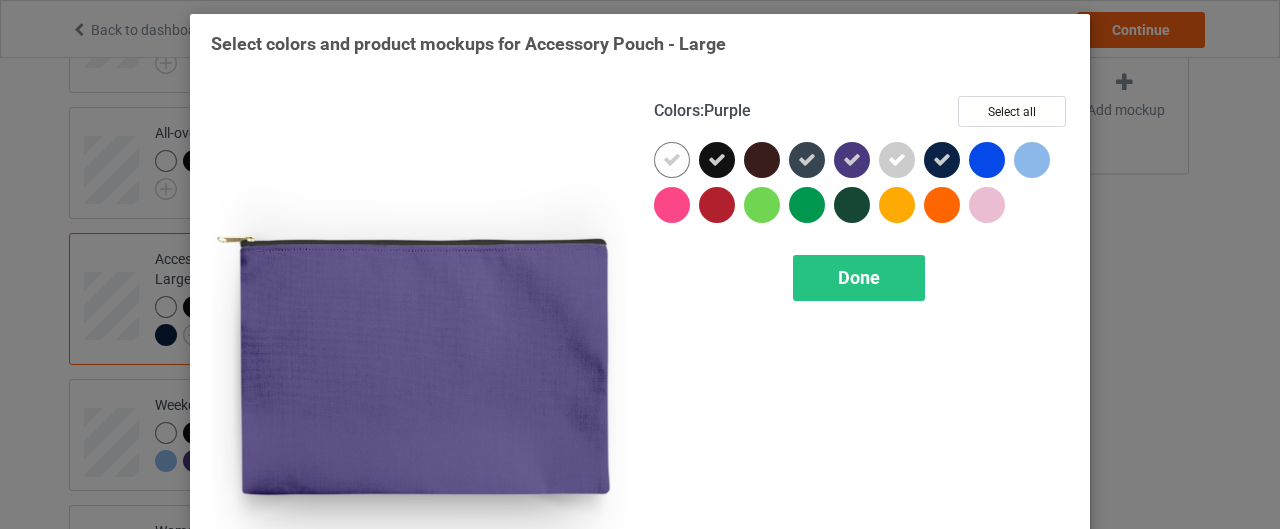 click at bounding box center (852, 160) 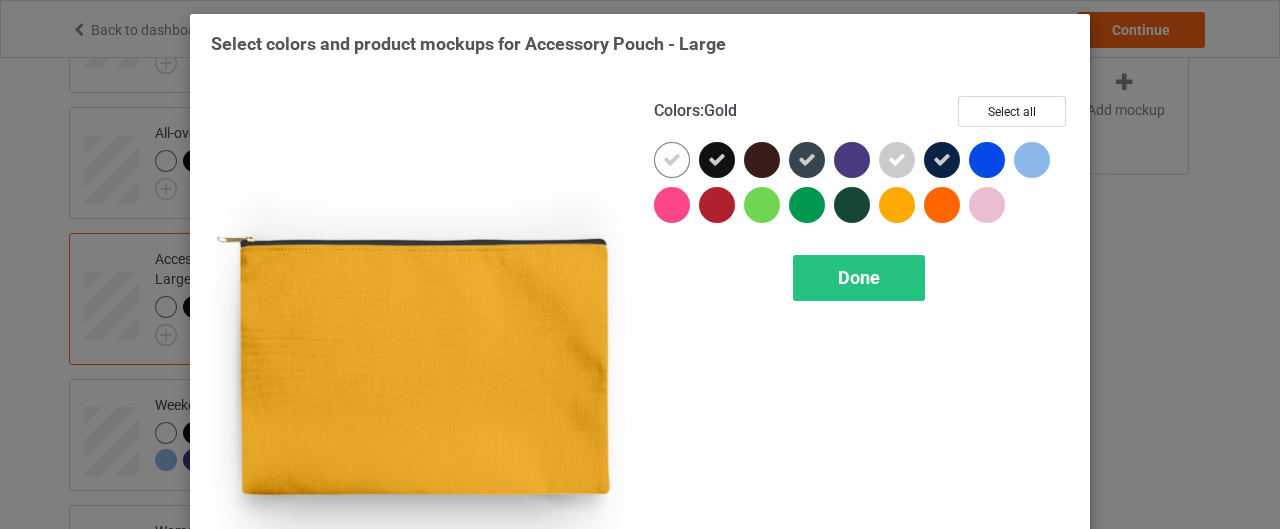 click on "Done" at bounding box center [859, 278] 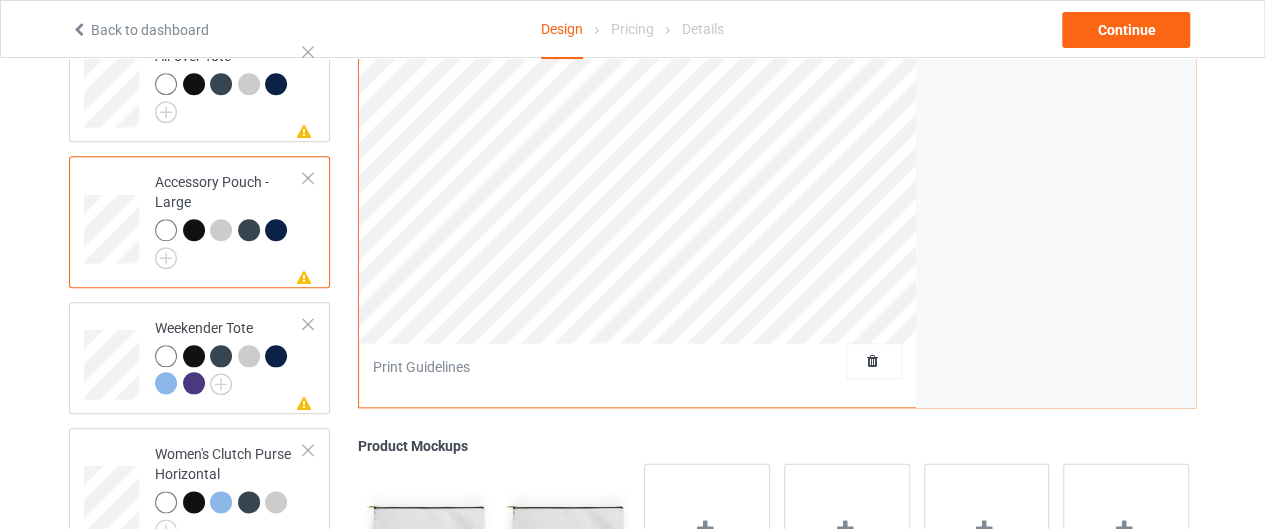 scroll, scrollTop: 1286, scrollLeft: 0, axis: vertical 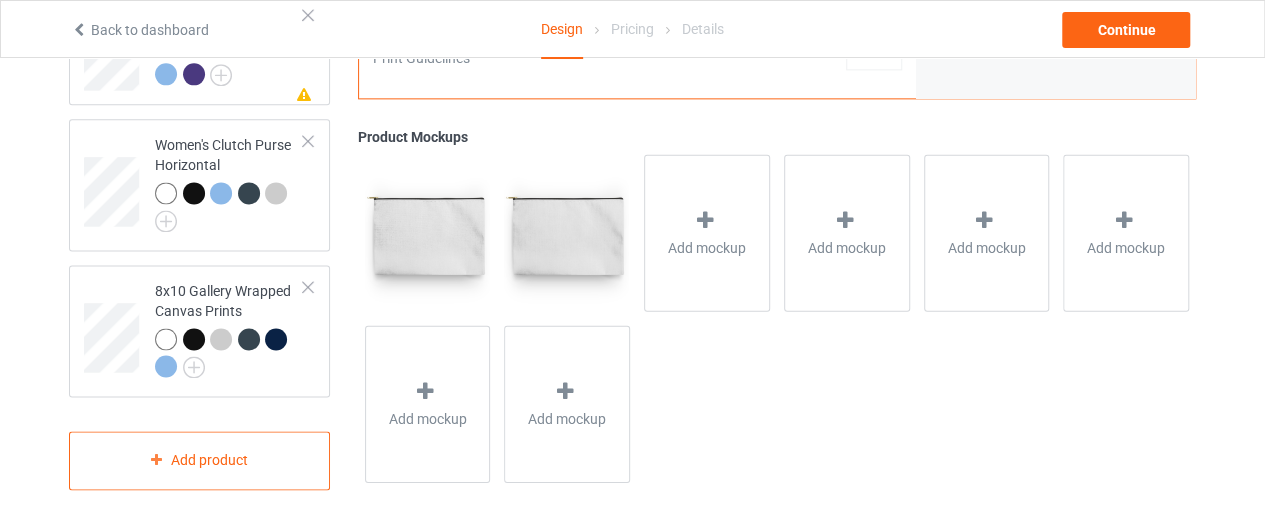 click at bounding box center (0, 0) 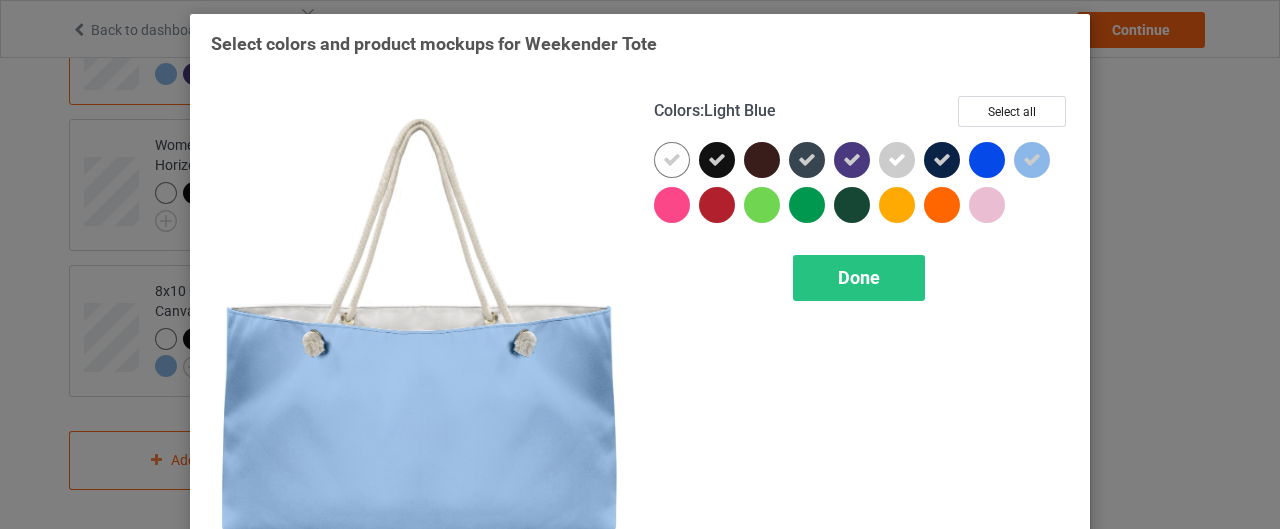 click at bounding box center [1032, 160] 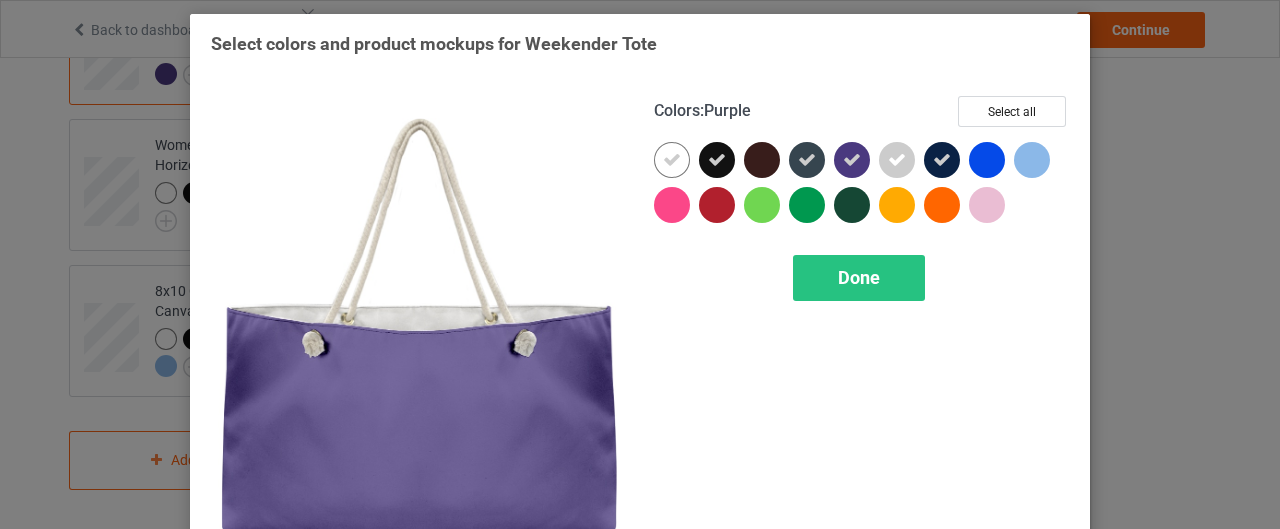 click at bounding box center [852, 160] 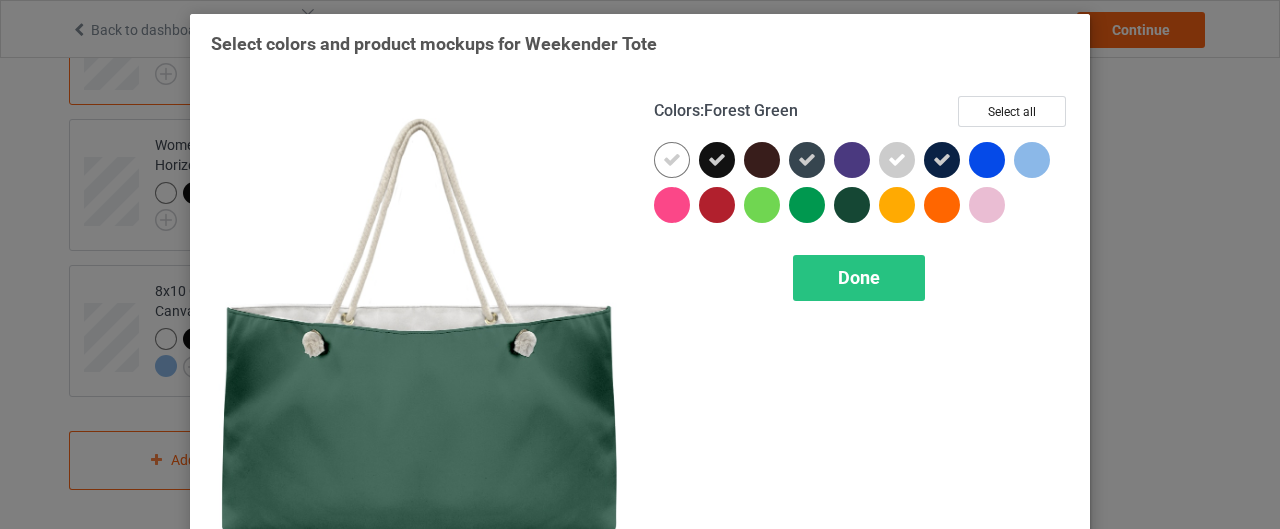 click on "Done" at bounding box center (859, 278) 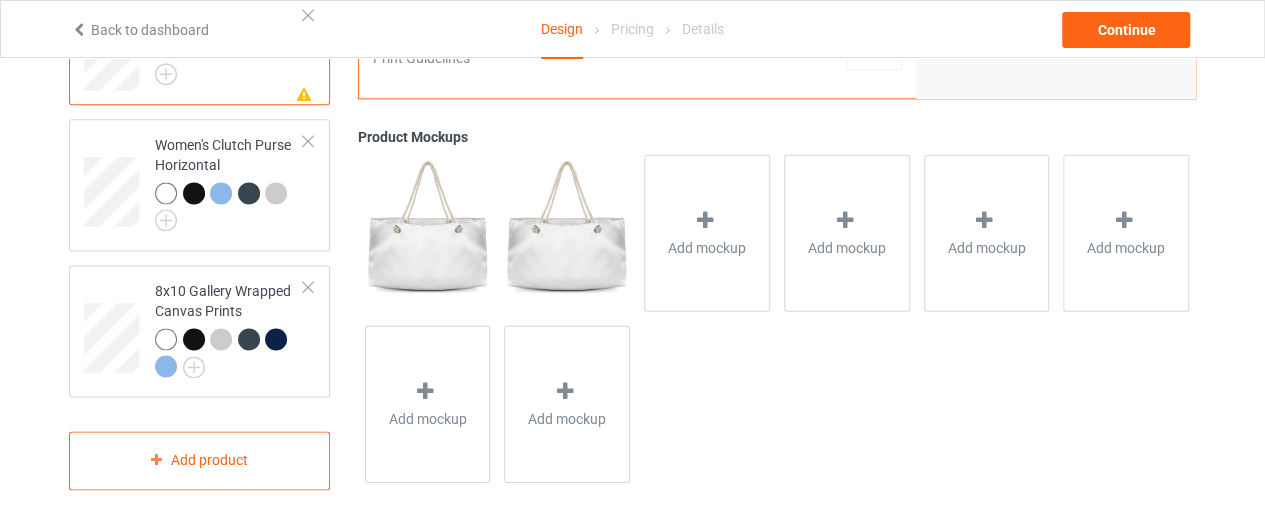click at bounding box center [0, 0] 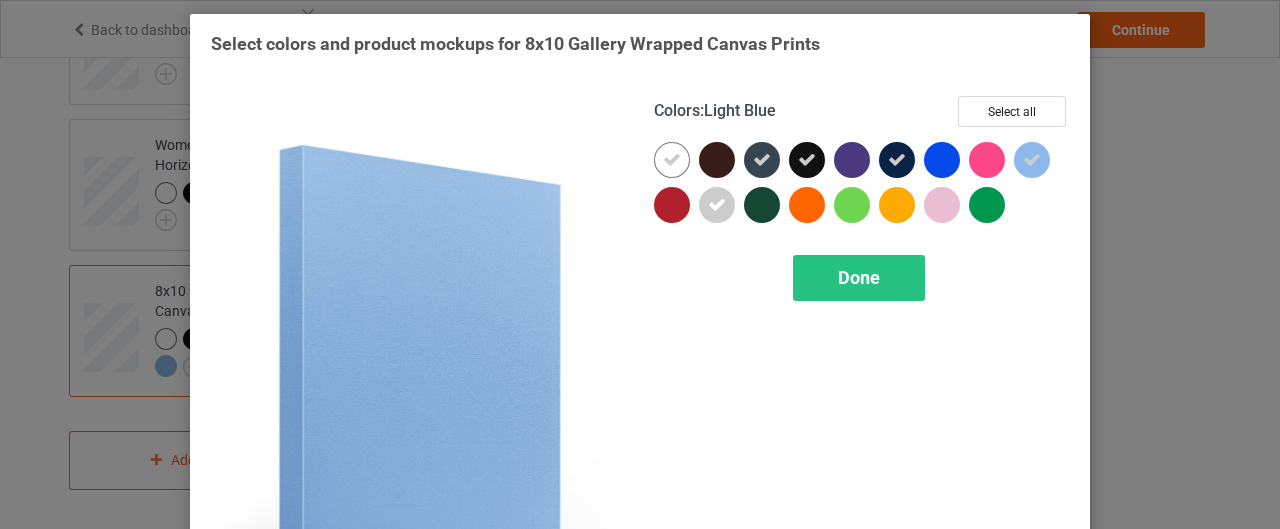 click at bounding box center [1032, 160] 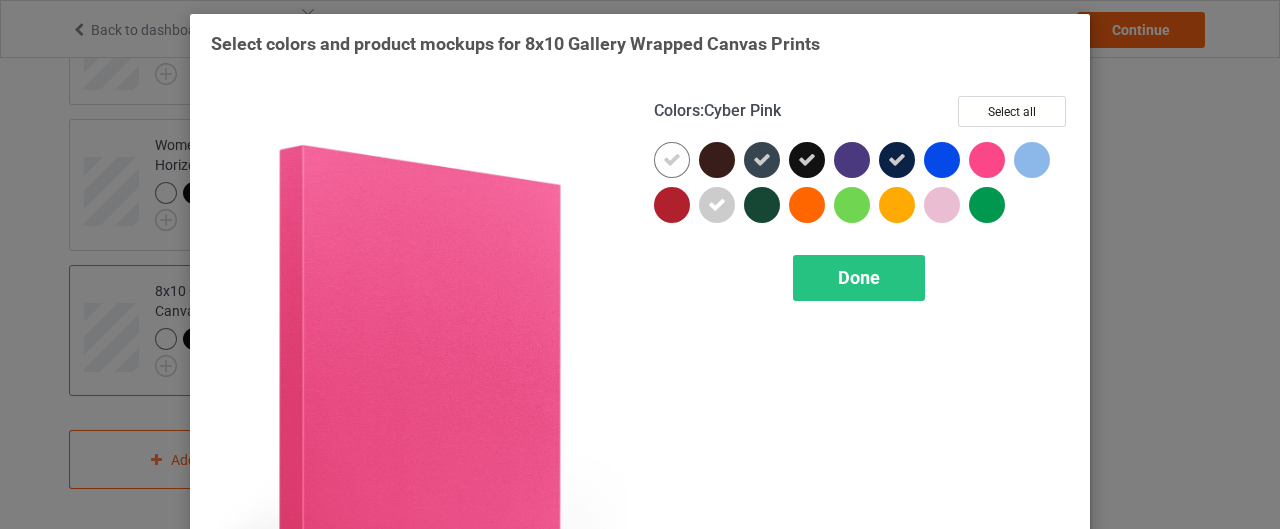 click on "Done" at bounding box center (859, 278) 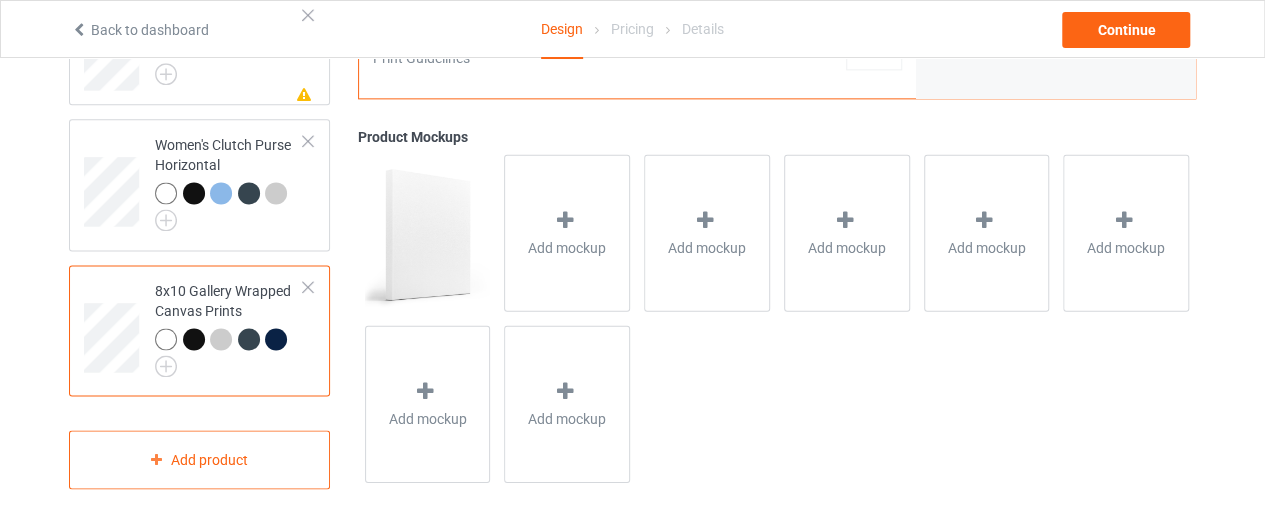 click at bounding box center (308, 287) 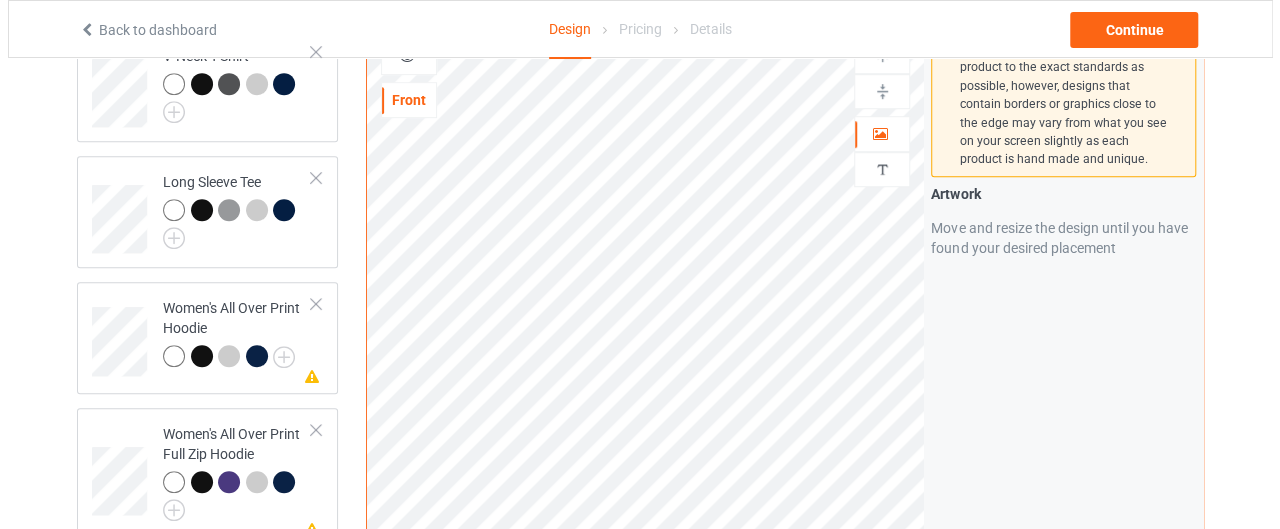 scroll, scrollTop: 500, scrollLeft: 0, axis: vertical 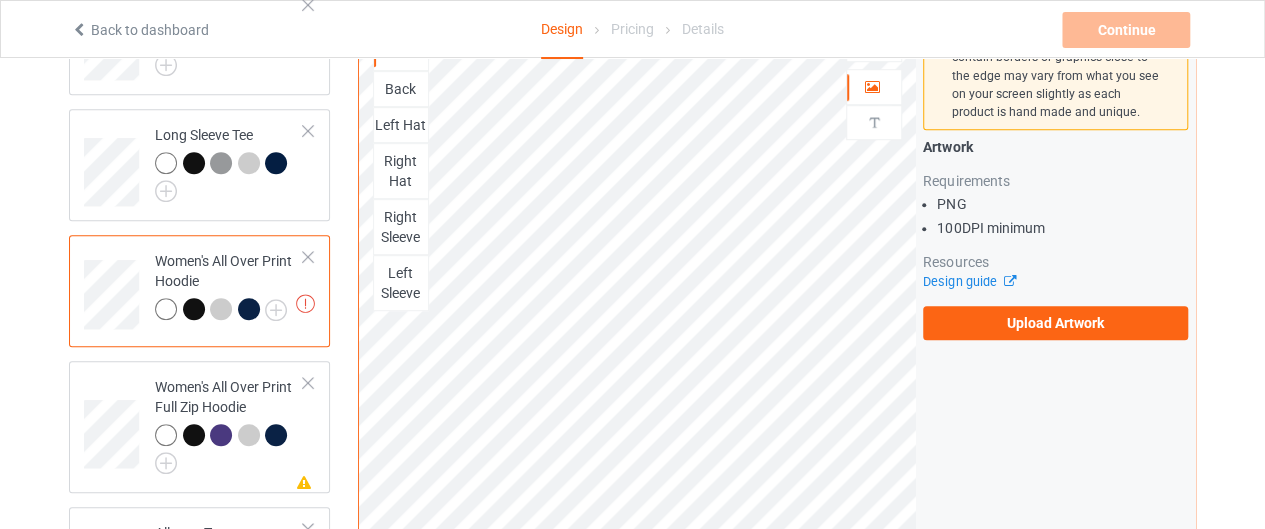 click on "Upload Artwork" at bounding box center (1055, 323) 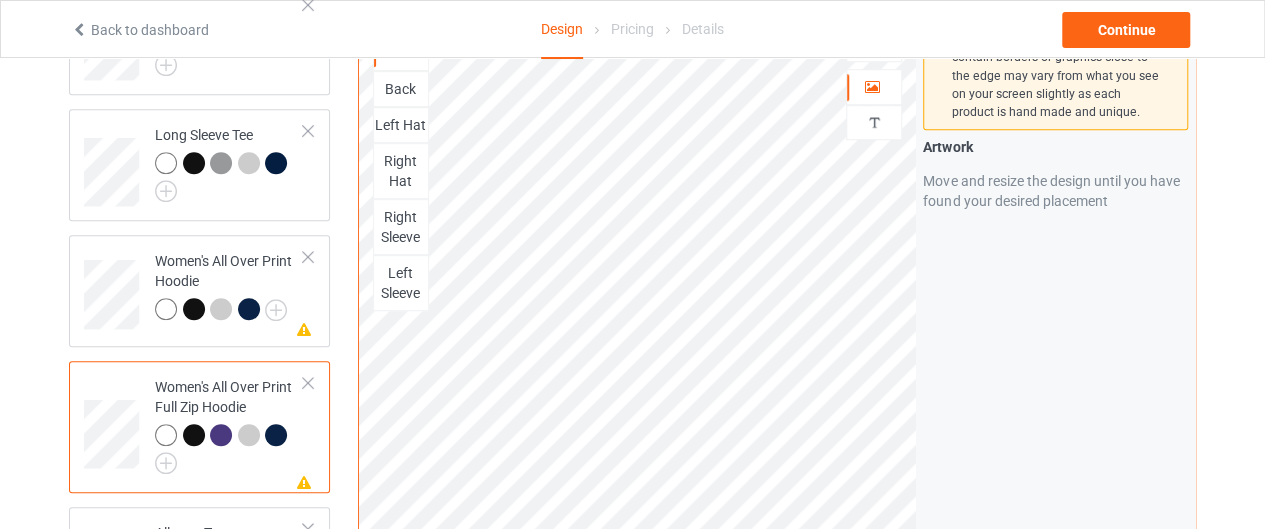 click at bounding box center [308, 383] 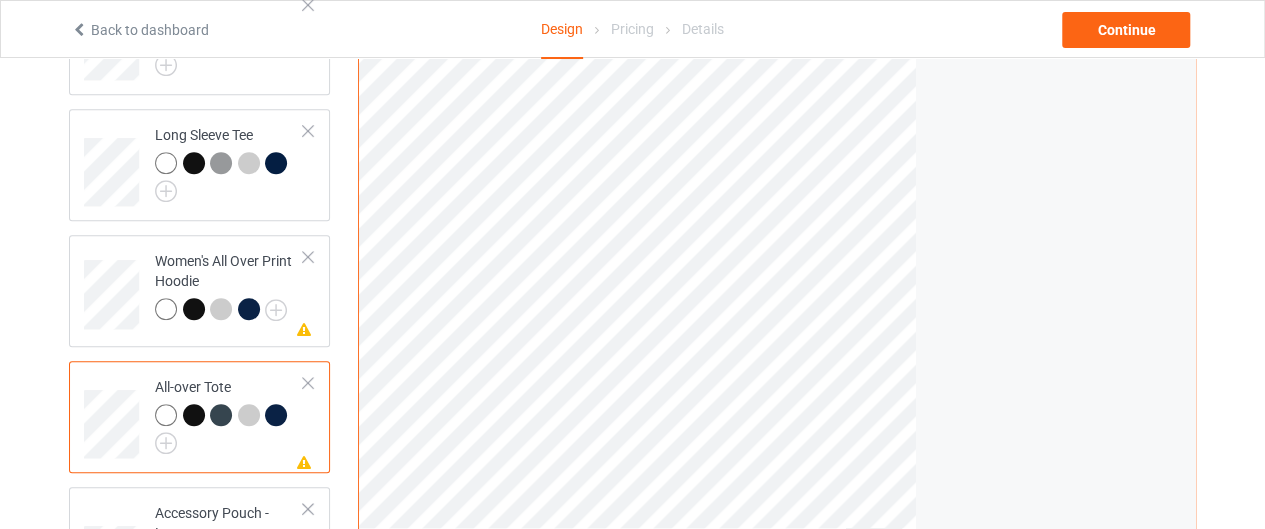 click at bounding box center (308, 383) 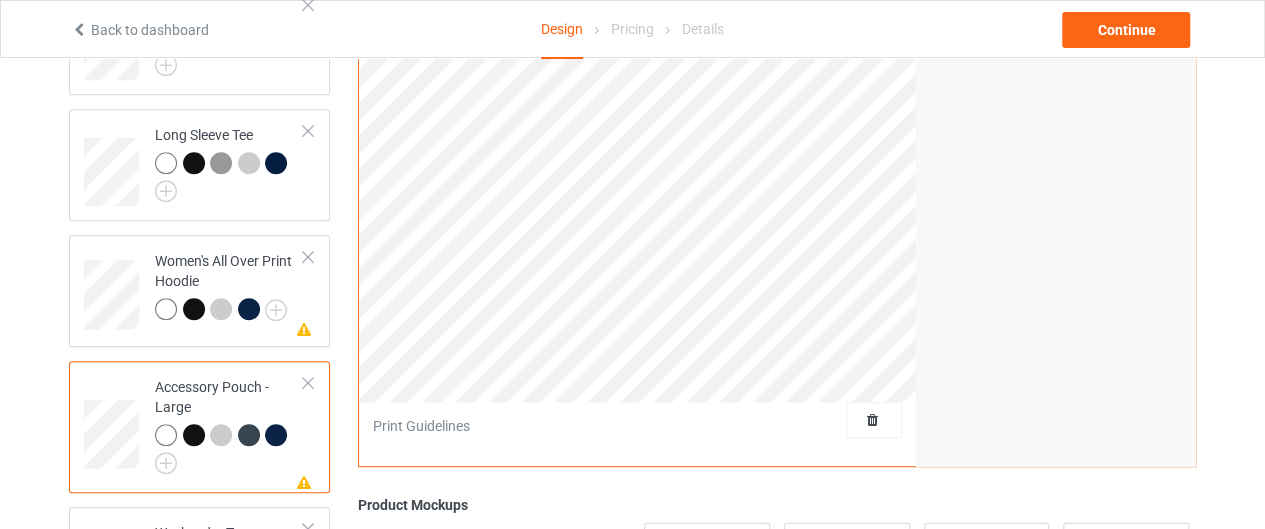 click at bounding box center (308, 383) 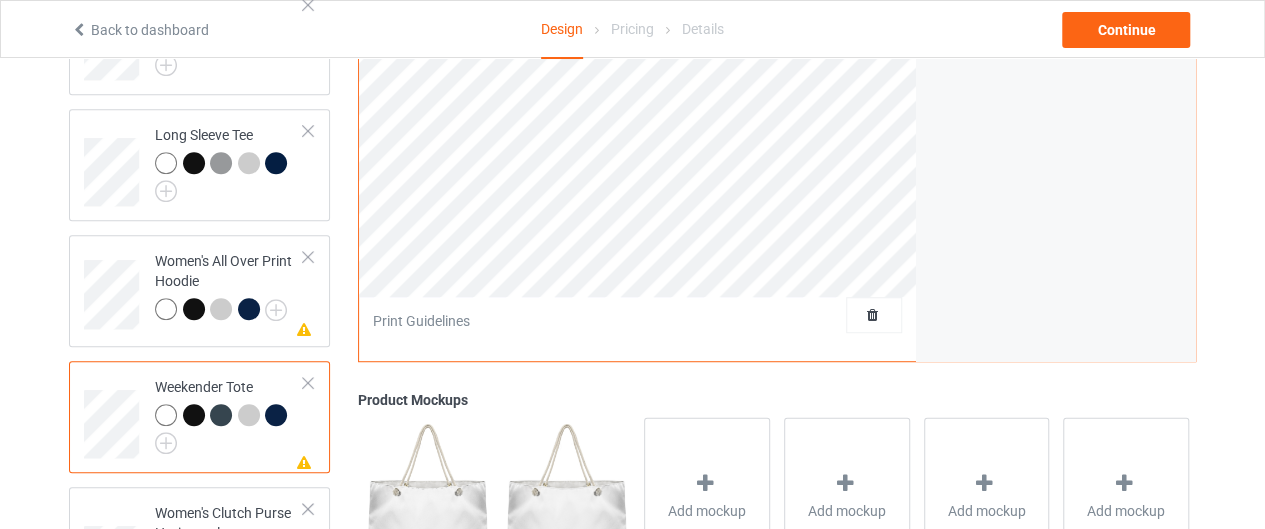 click at bounding box center [308, 383] 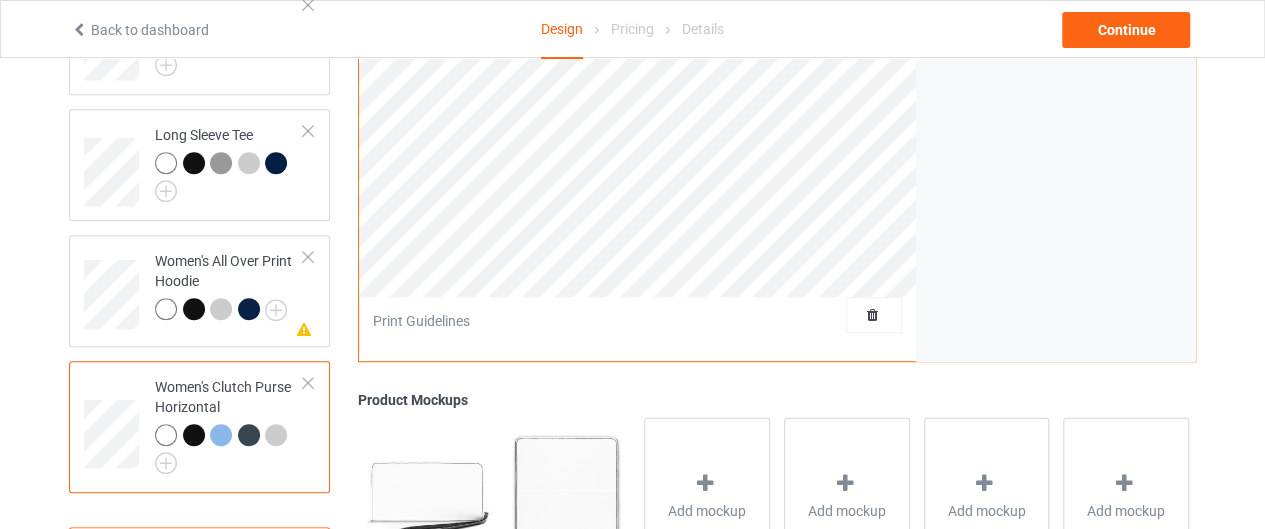 click at bounding box center [308, 383] 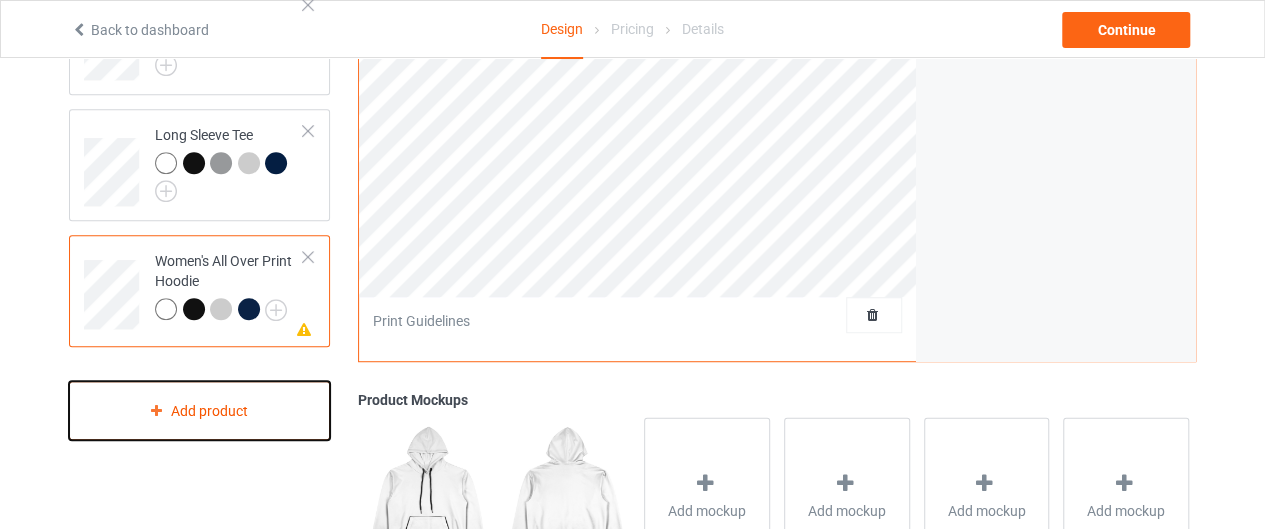 click on "Add product" at bounding box center (199, 410) 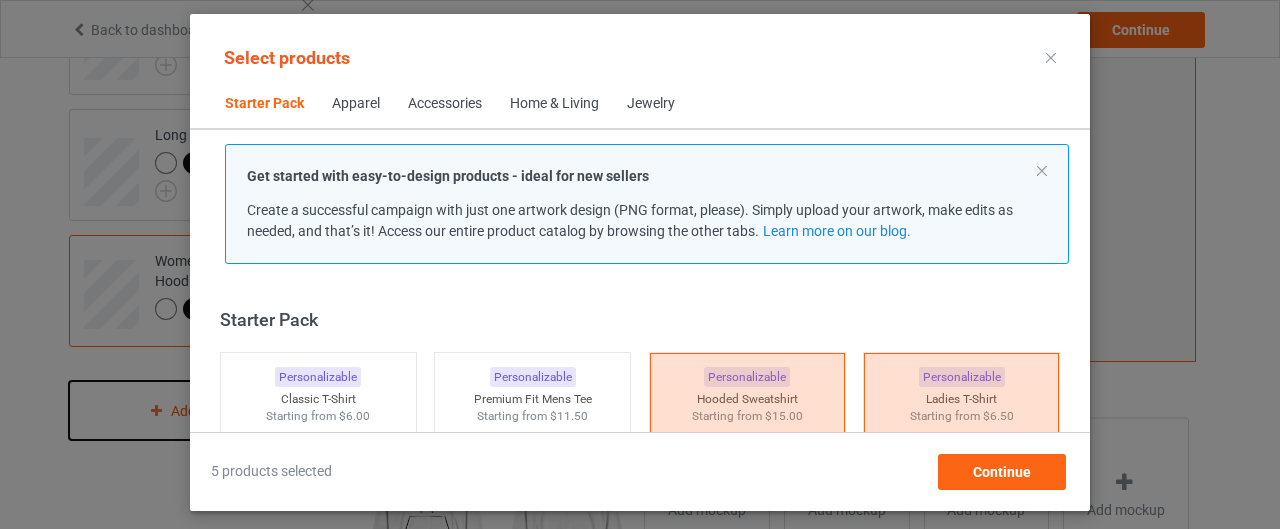scroll, scrollTop: 0, scrollLeft: 0, axis: both 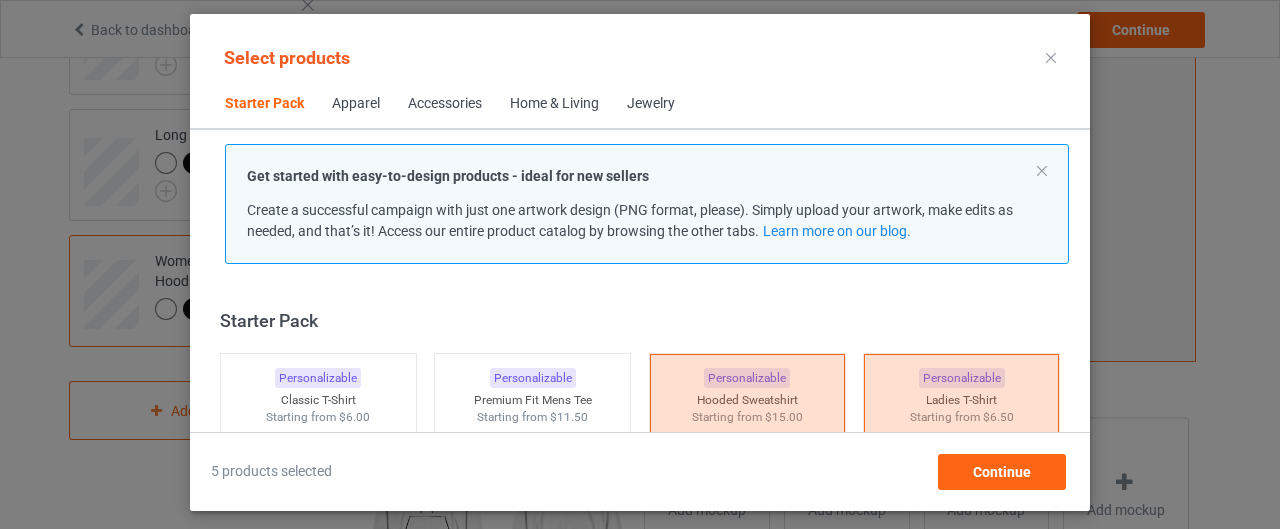 click on "Apparel" at bounding box center (356, 104) 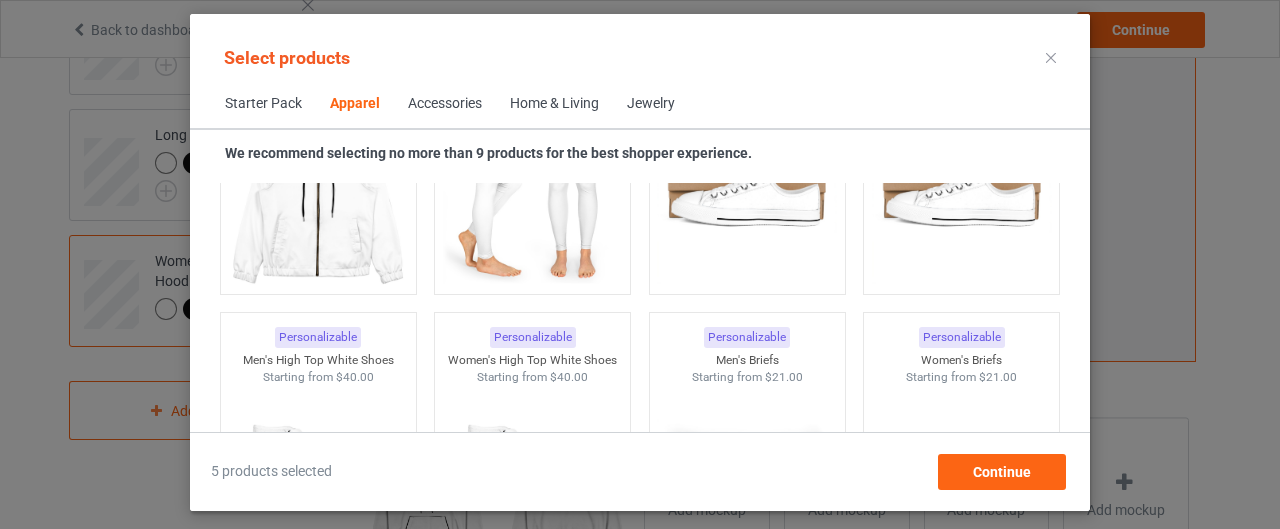 scroll, scrollTop: 2245, scrollLeft: 0, axis: vertical 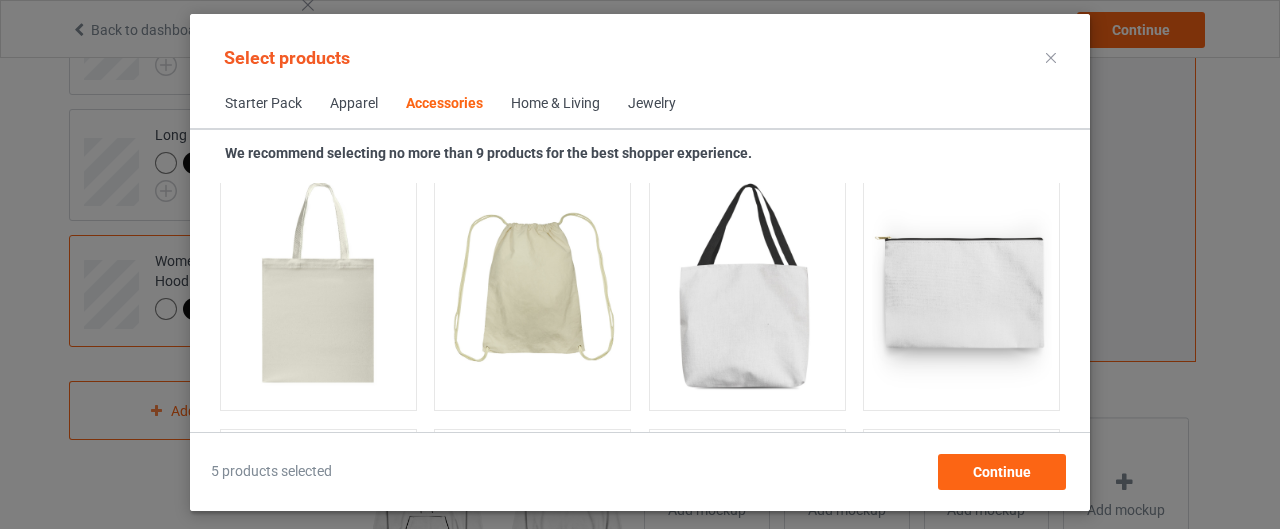 click at bounding box center (961, 288) 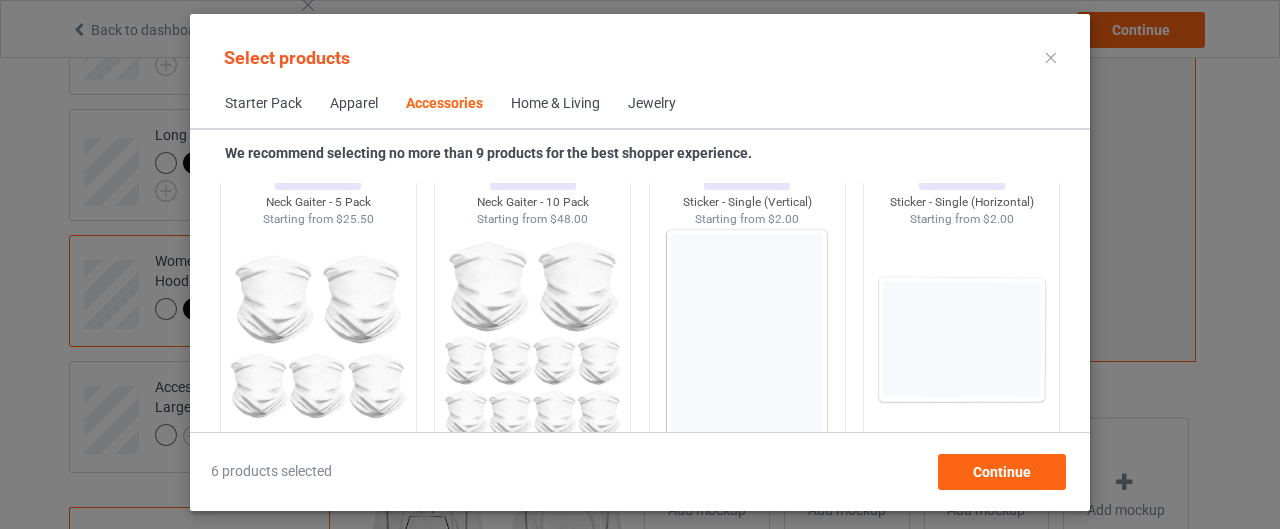 scroll, scrollTop: 6845, scrollLeft: 0, axis: vertical 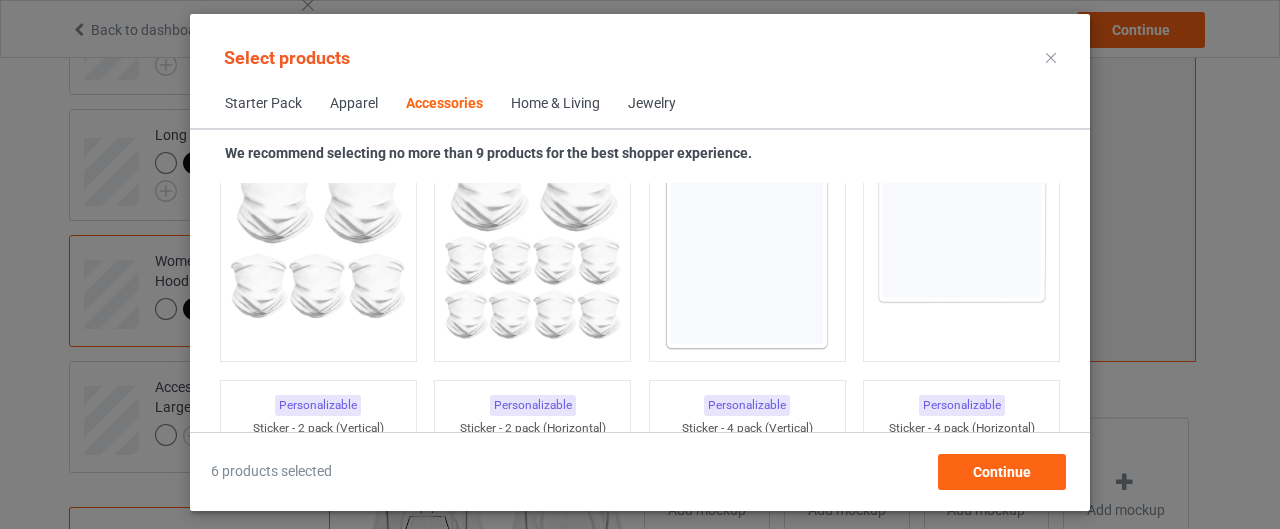 click at bounding box center [961, 239] 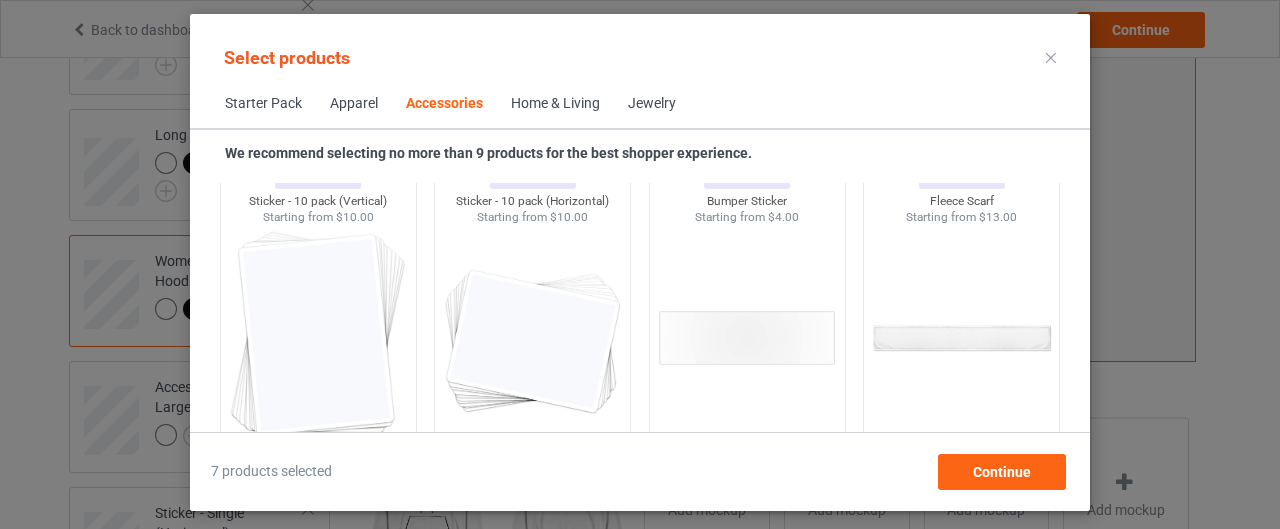 scroll, scrollTop: 7745, scrollLeft: 0, axis: vertical 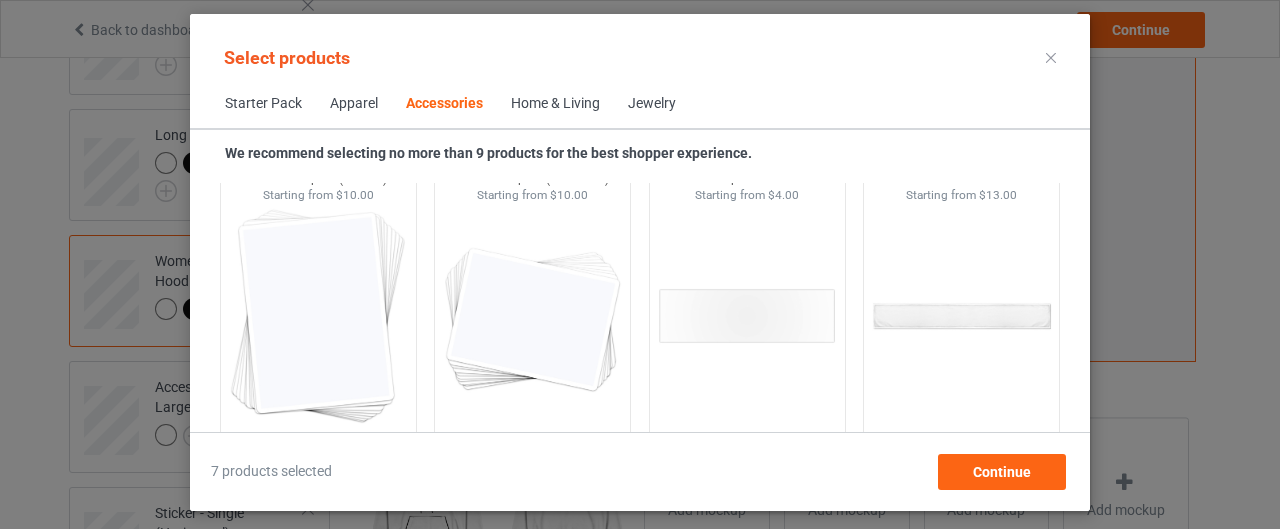 click at bounding box center (747, 316) 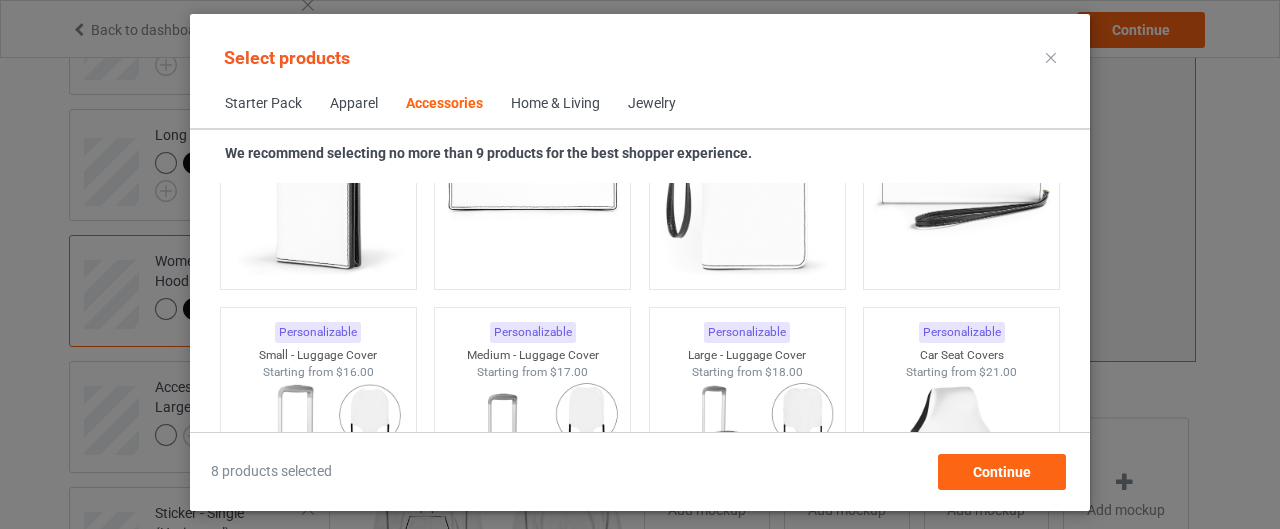scroll, scrollTop: 8845, scrollLeft: 0, axis: vertical 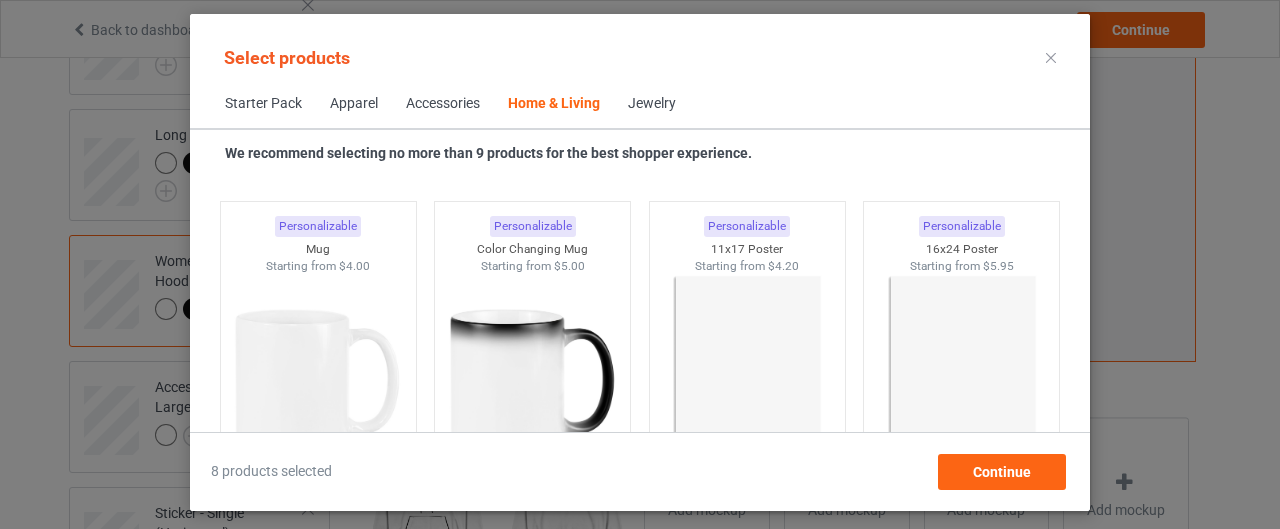 click at bounding box center (532, 386) 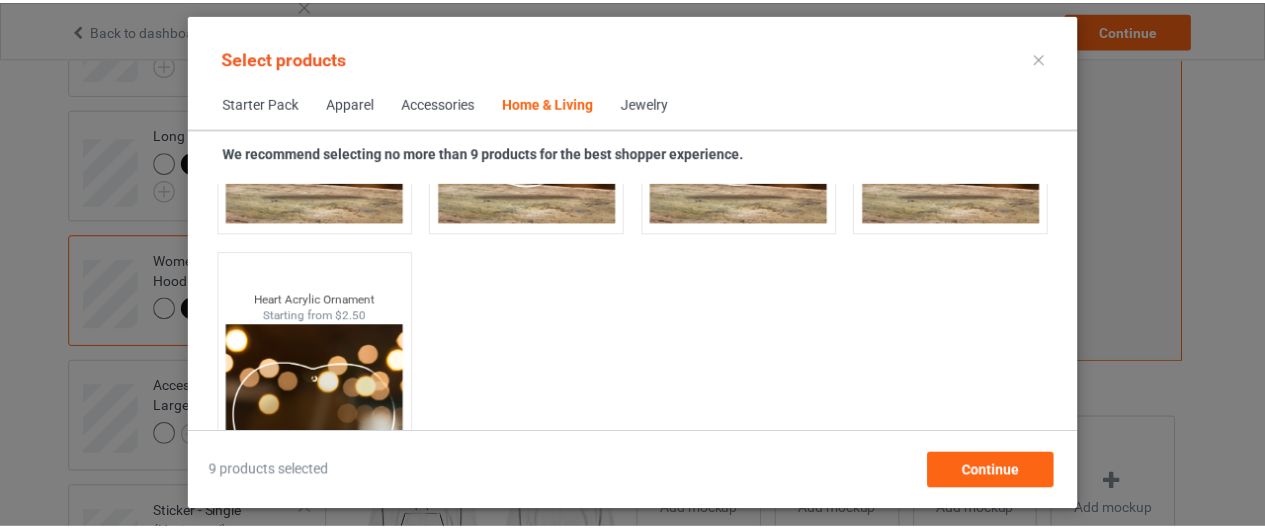 scroll, scrollTop: 21825, scrollLeft: 0, axis: vertical 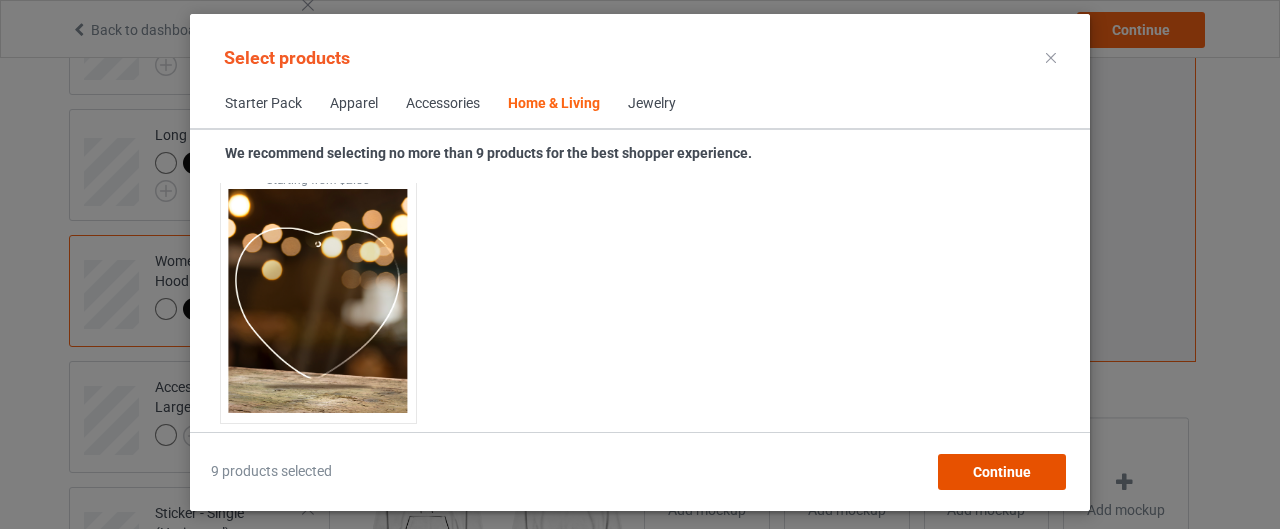 click on "Continue" at bounding box center [1002, 472] 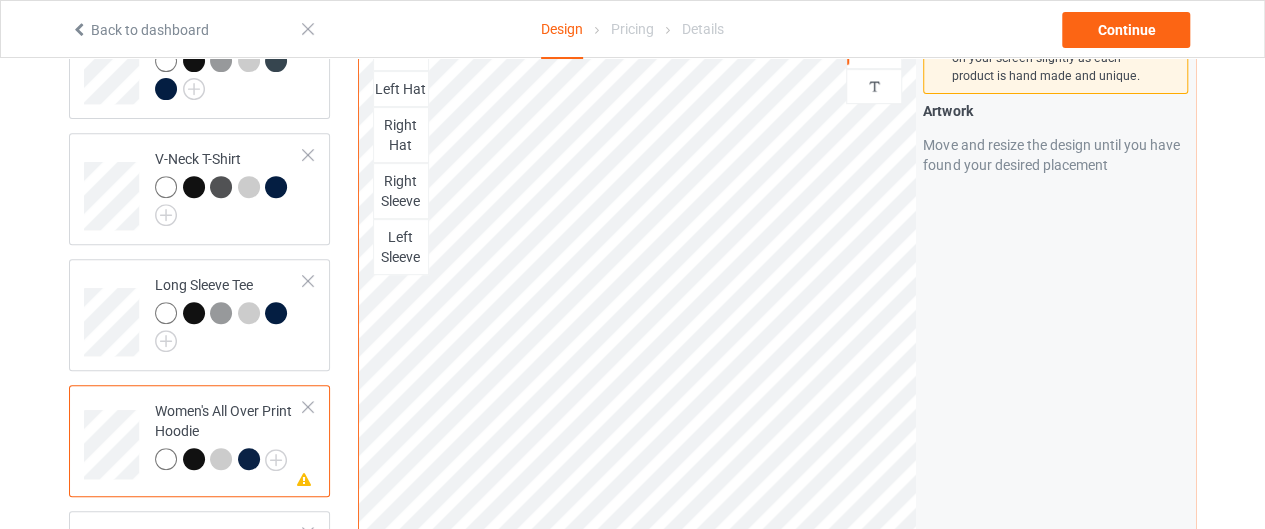 scroll, scrollTop: 0, scrollLeft: 0, axis: both 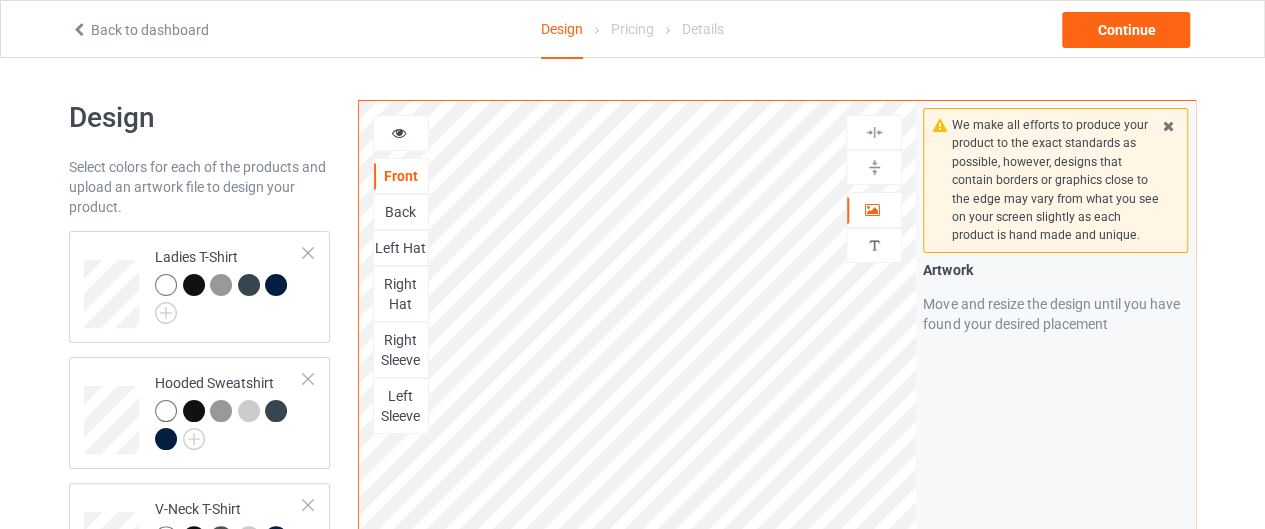 click at bounding box center [221, 285] 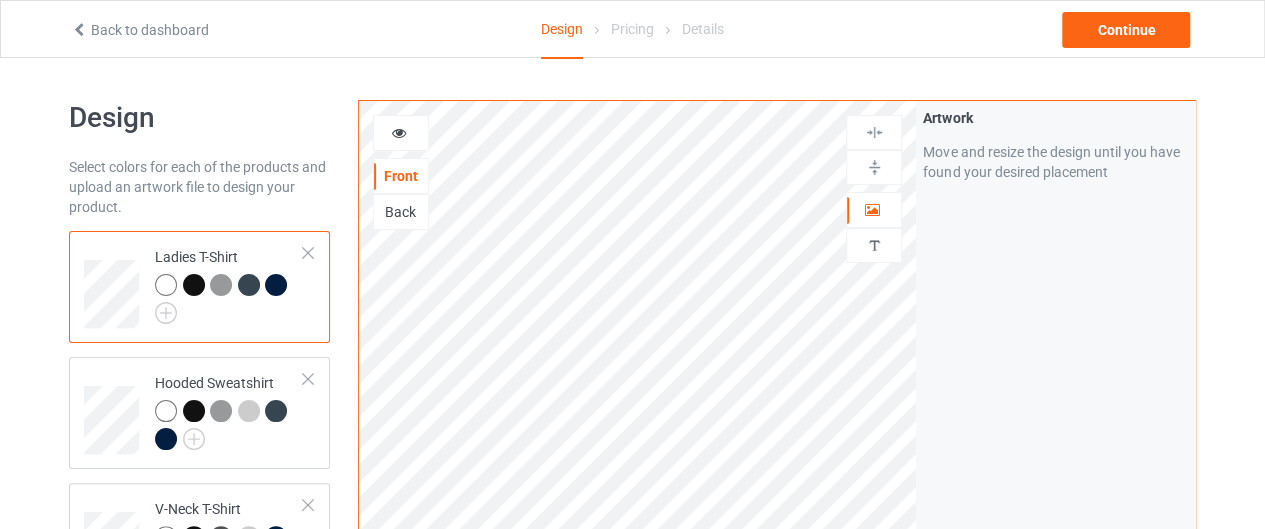 click at bounding box center (221, 411) 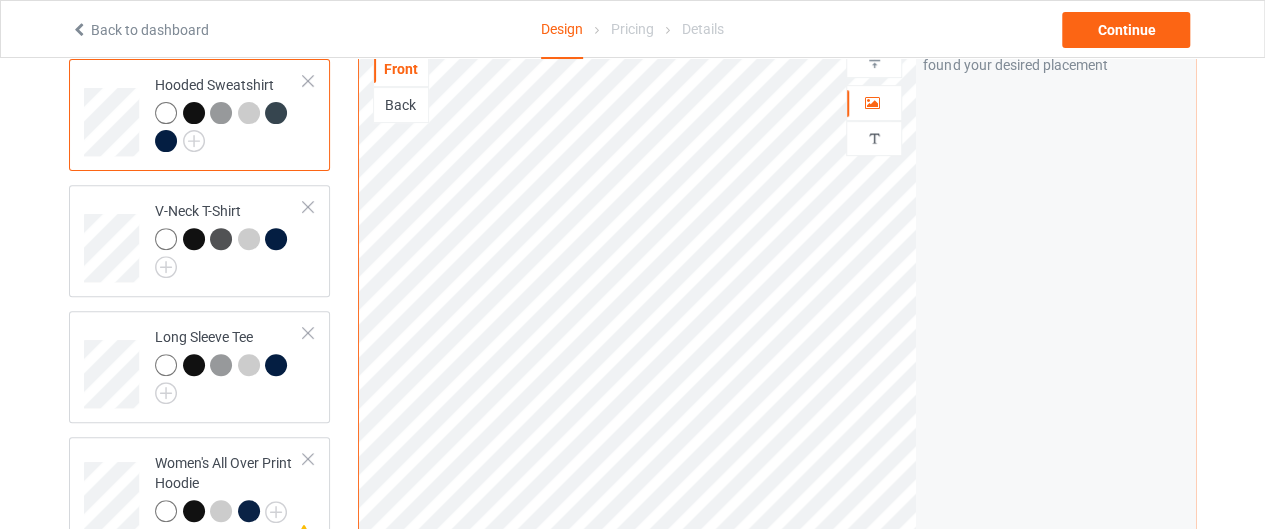 scroll, scrollTop: 300, scrollLeft: 0, axis: vertical 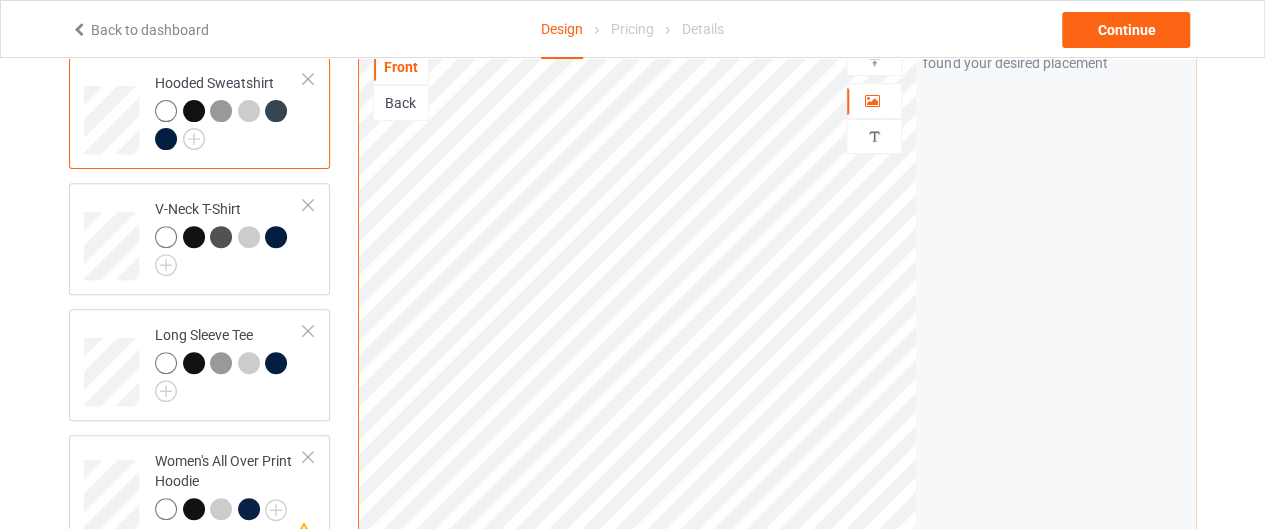 click at bounding box center (221, 363) 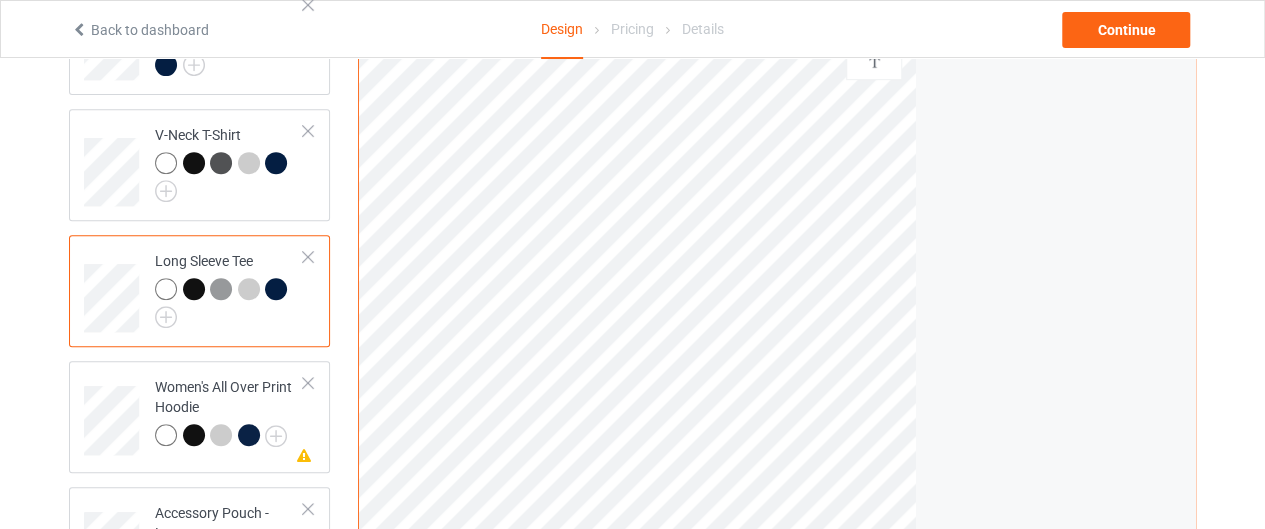 scroll, scrollTop: 400, scrollLeft: 0, axis: vertical 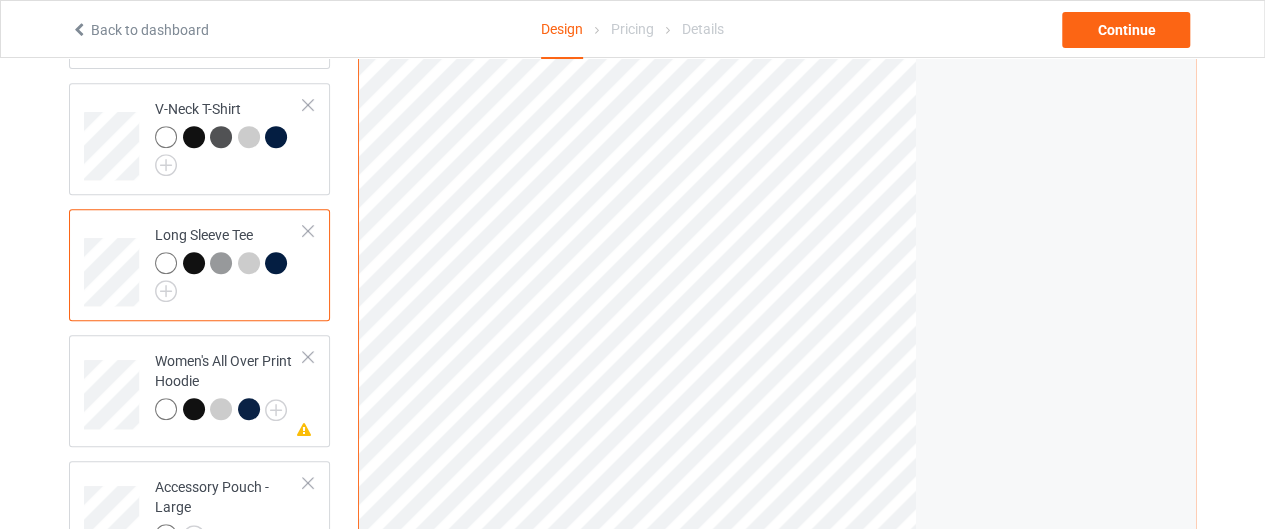 click at bounding box center [221, 409] 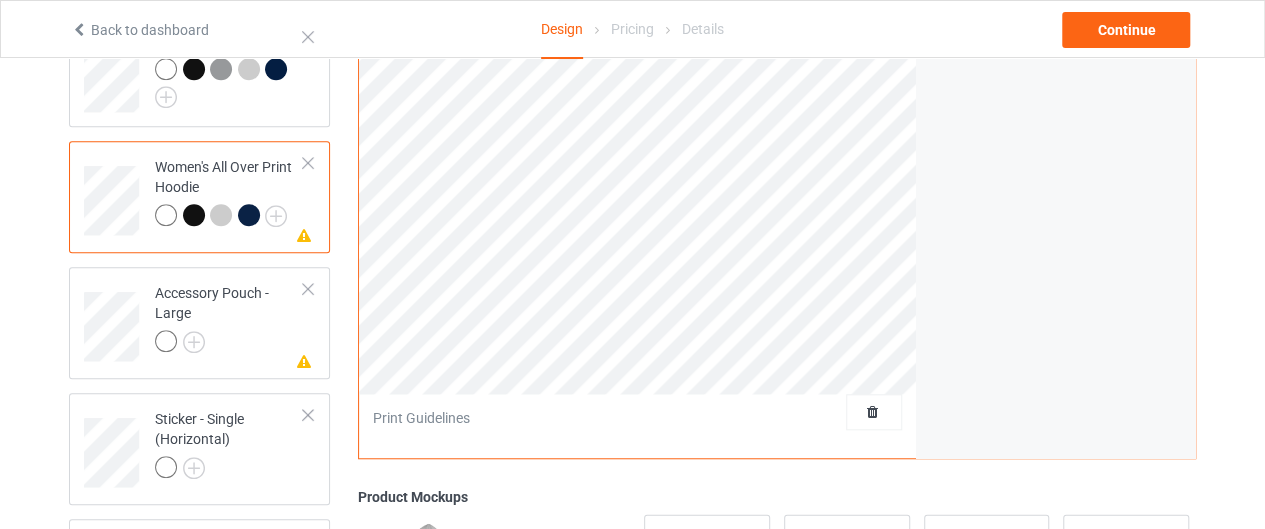 scroll, scrollTop: 600, scrollLeft: 0, axis: vertical 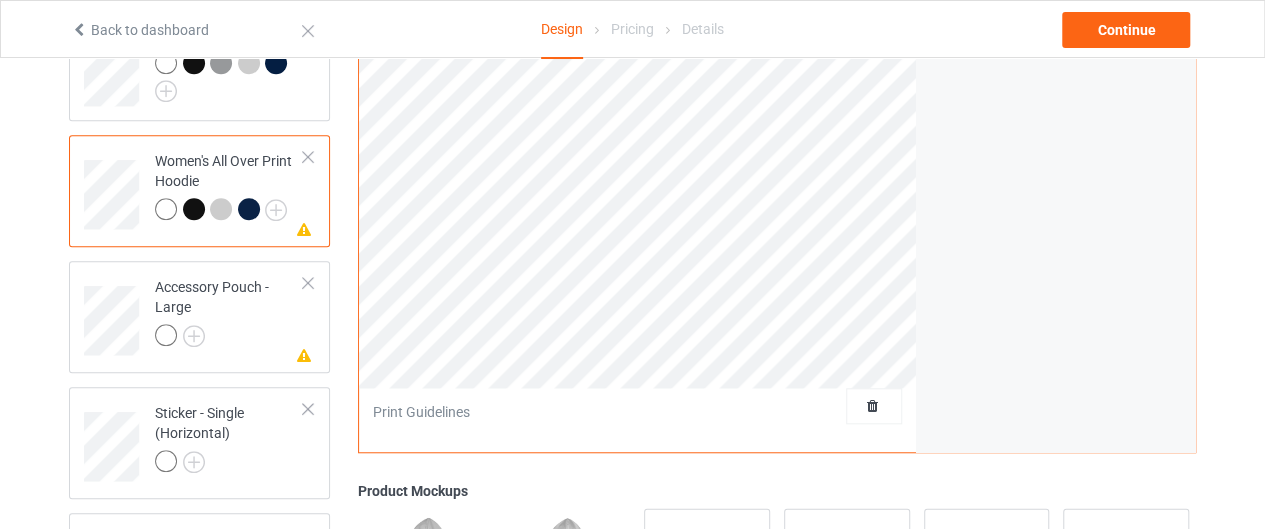 click at bounding box center (0, 0) 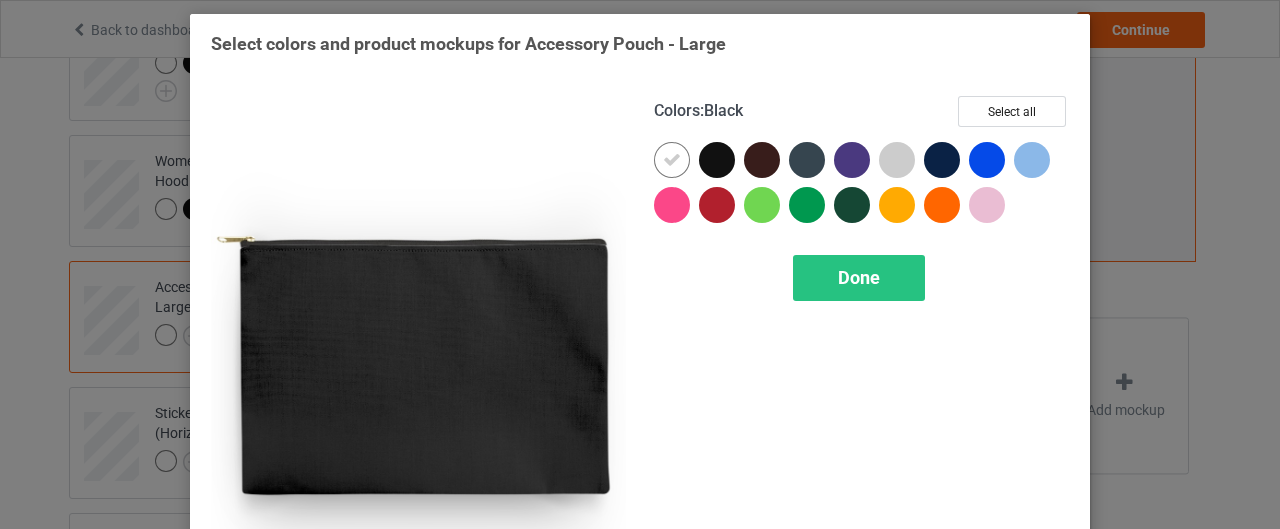 drag, startPoint x: 704, startPoint y: 166, endPoint x: 850, endPoint y: 147, distance: 147.23111 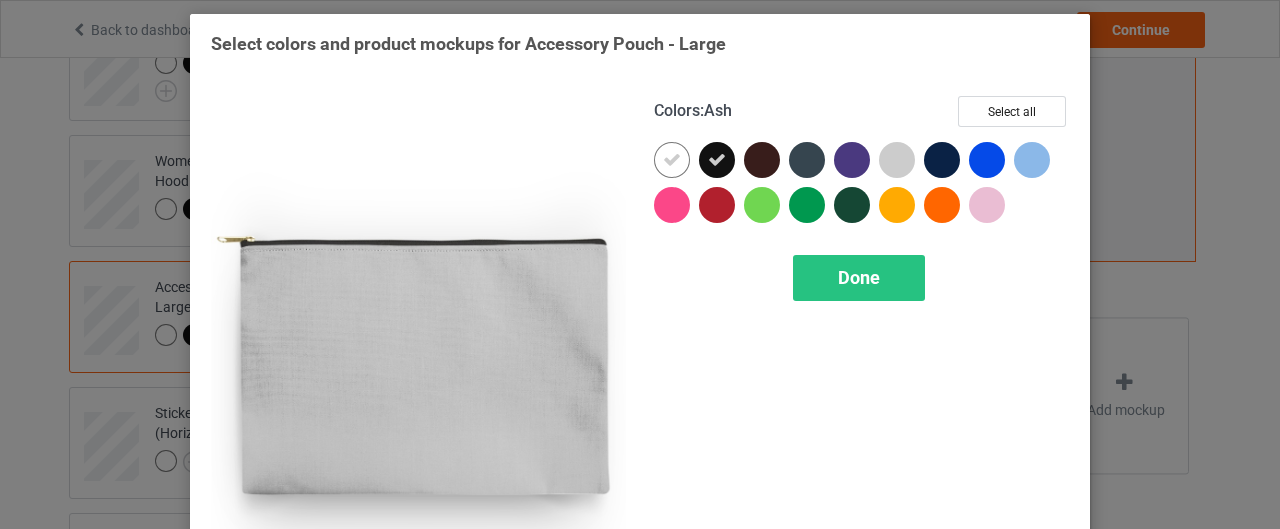 click at bounding box center (897, 160) 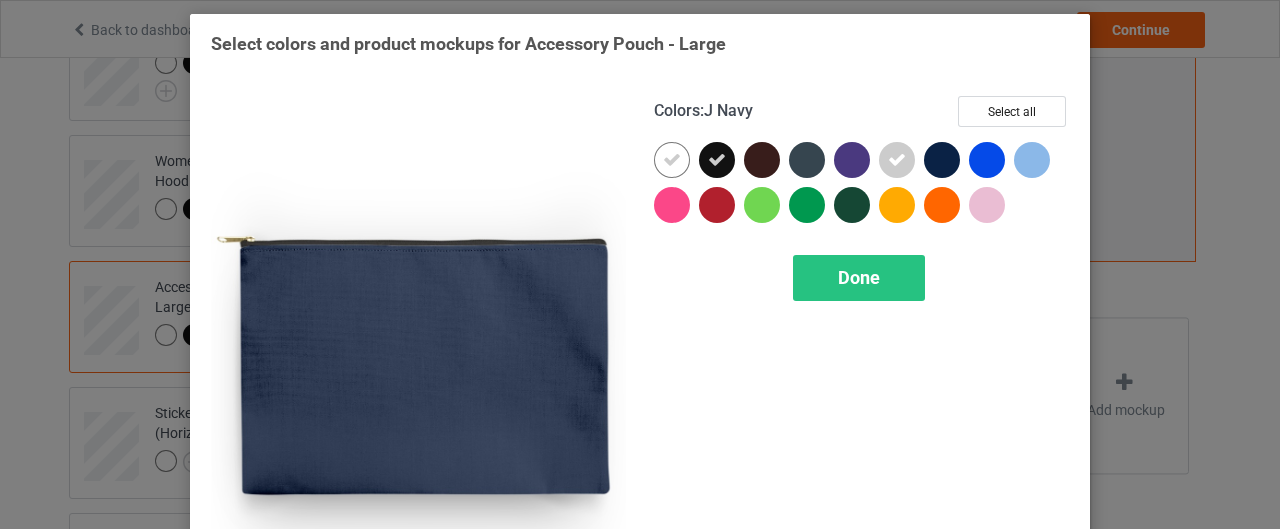click at bounding box center (942, 160) 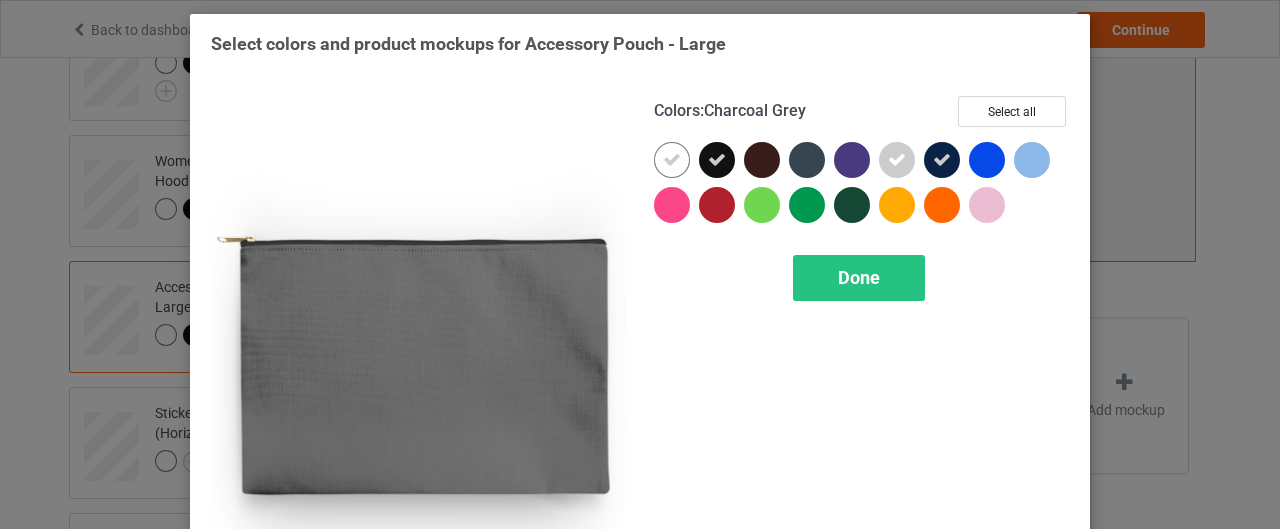 click at bounding box center (807, 160) 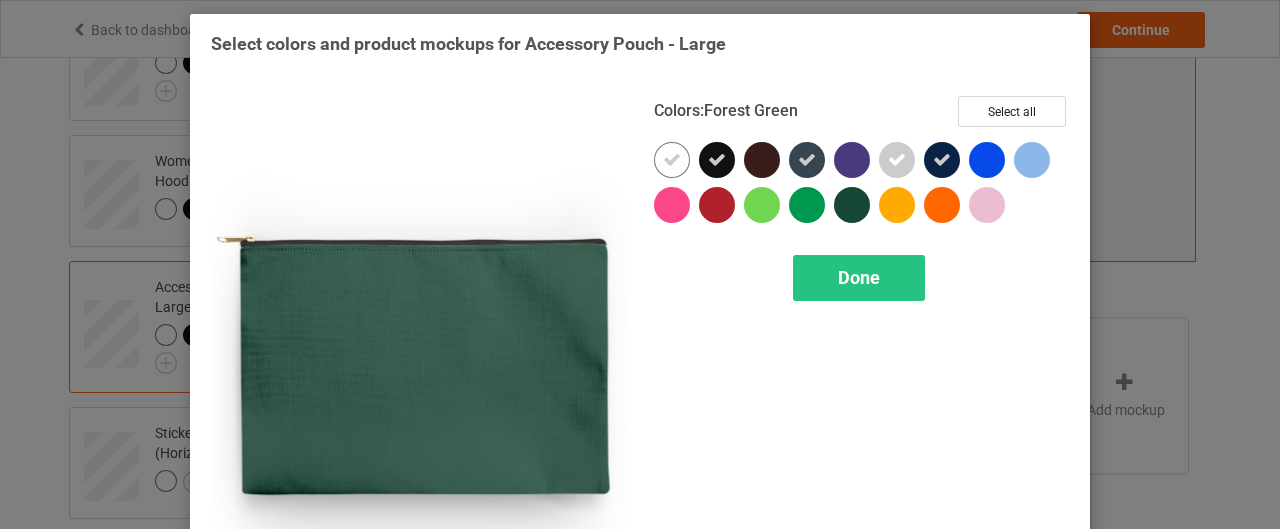 click on "Done" at bounding box center [859, 277] 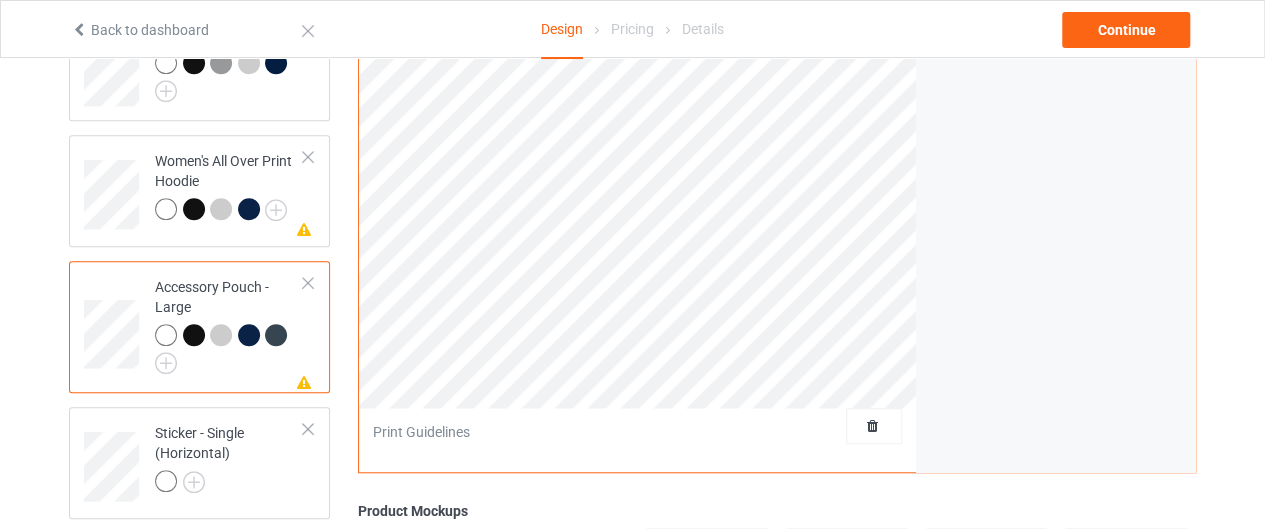 click at bounding box center (0, 0) 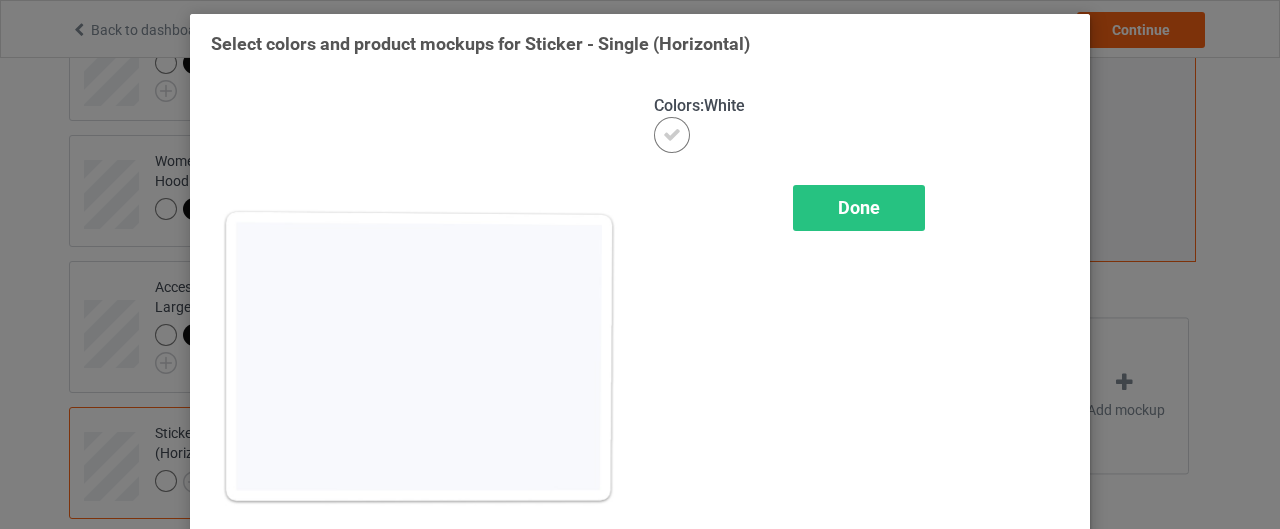 click on "Done" at bounding box center (859, 208) 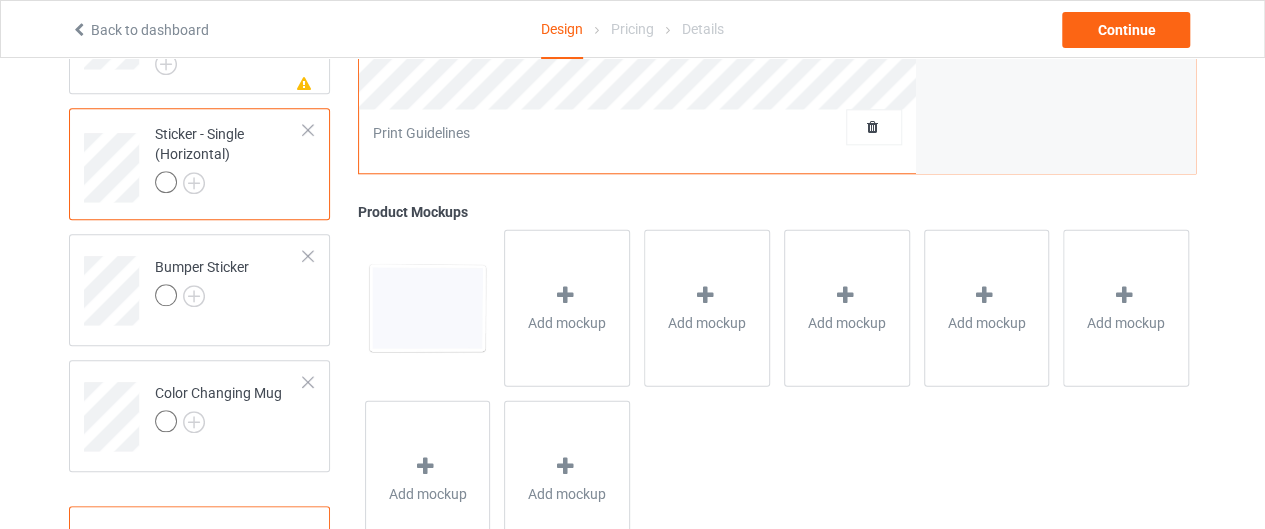 scroll, scrollTop: 900, scrollLeft: 0, axis: vertical 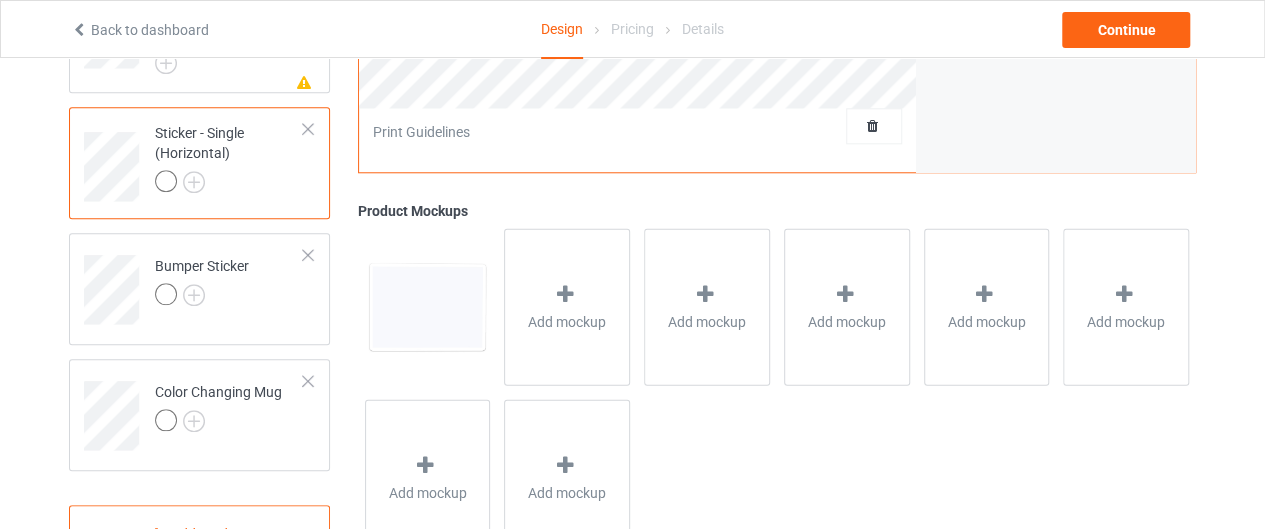 click at bounding box center [0, 0] 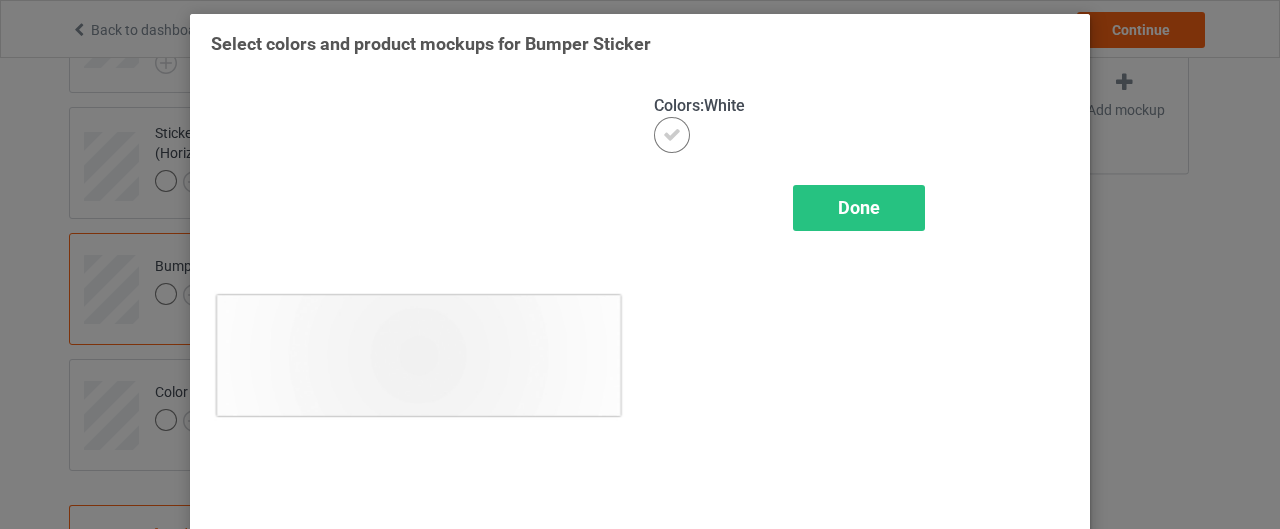 click on "Done" at bounding box center [859, 208] 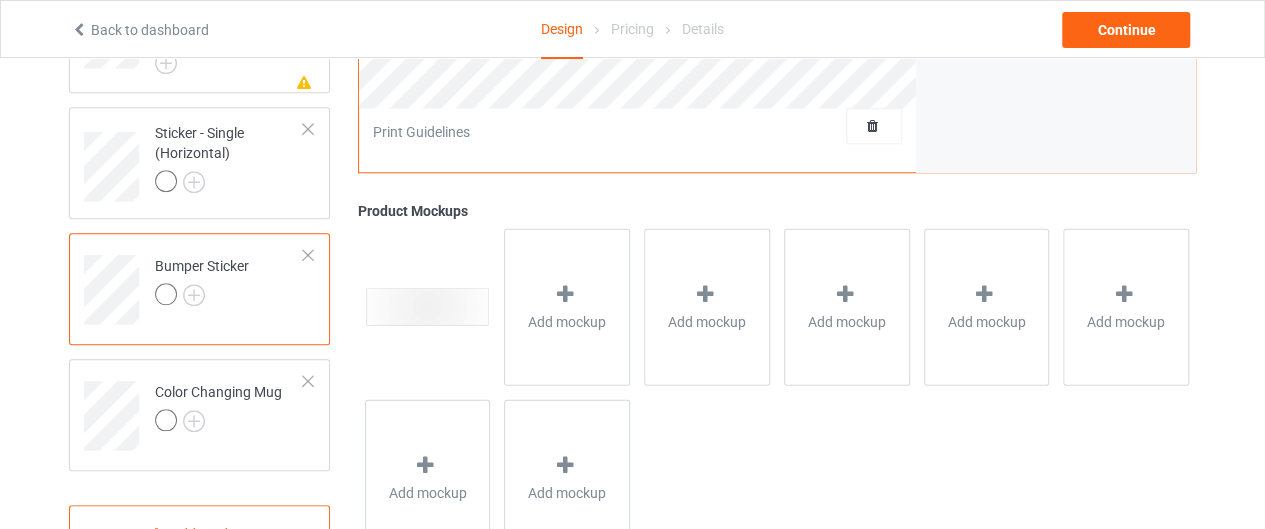 click at bounding box center (0, 0) 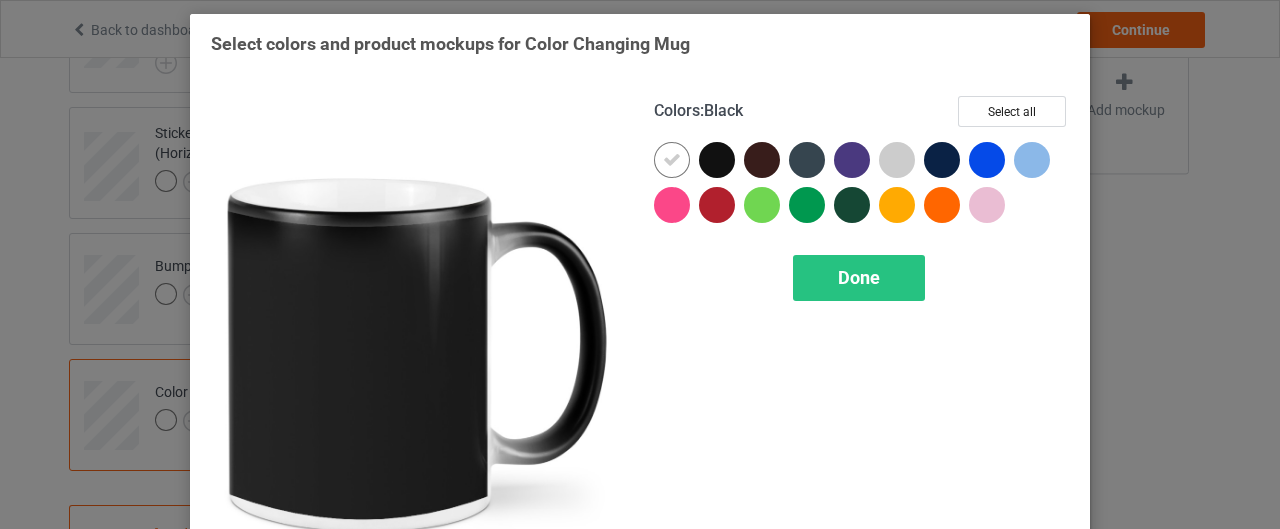 click at bounding box center (717, 160) 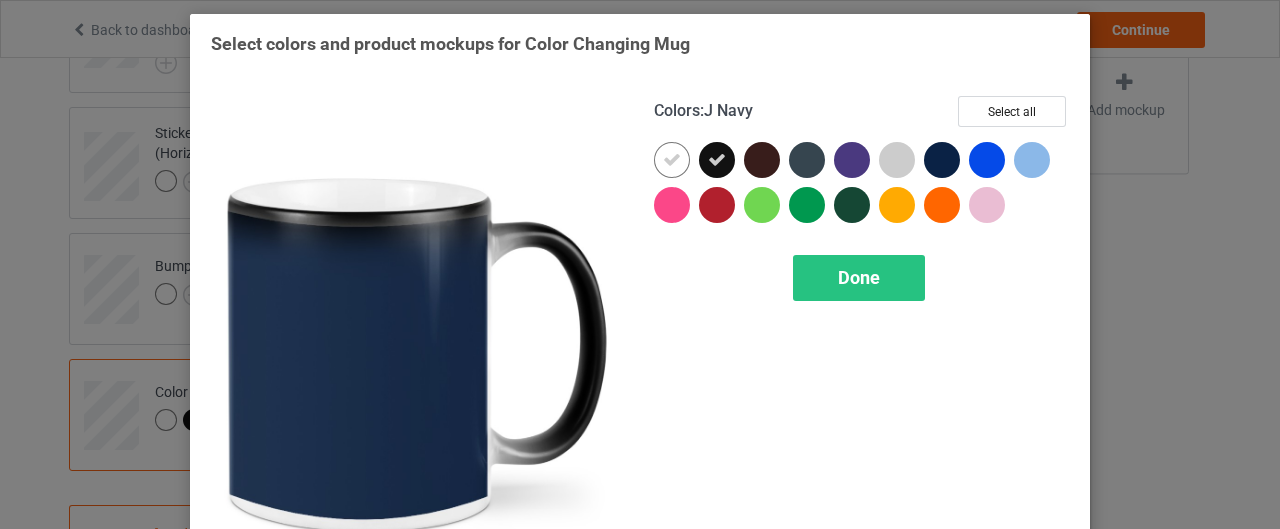 click at bounding box center [942, 160] 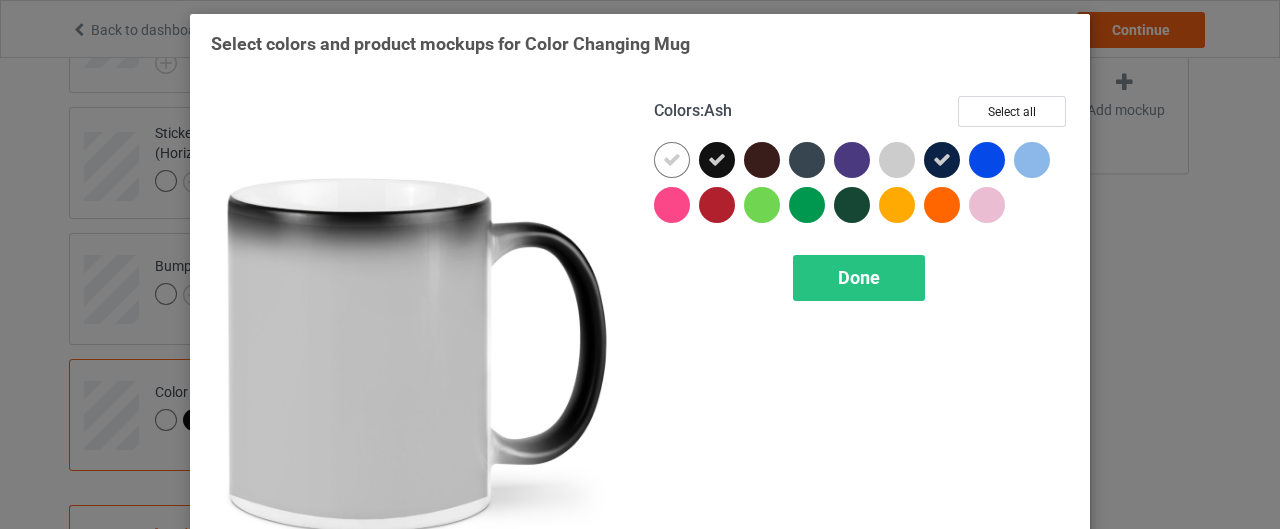 click at bounding box center (897, 160) 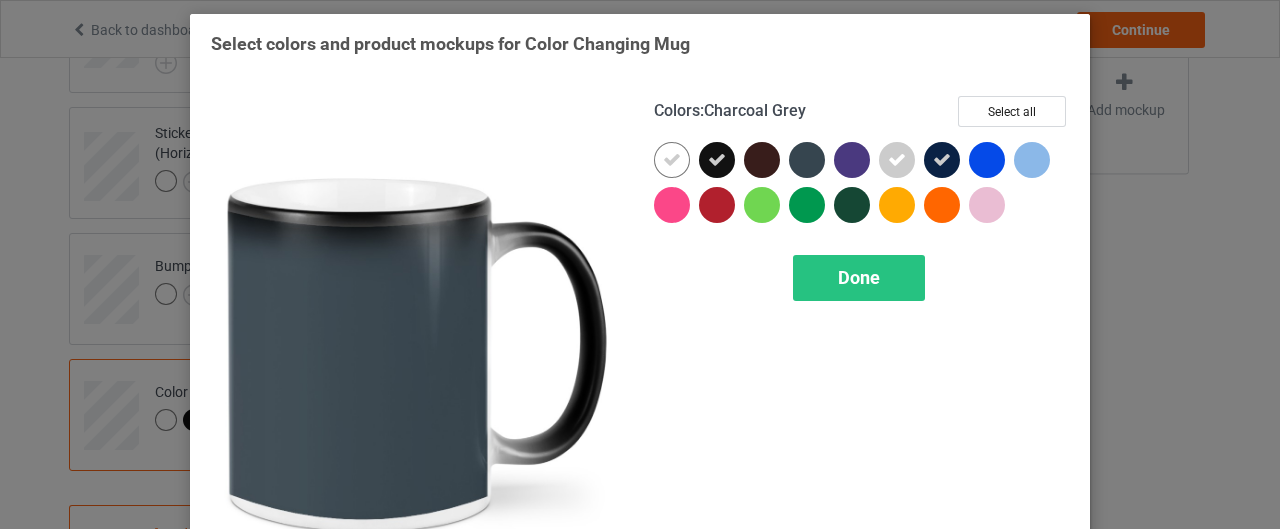 click at bounding box center (807, 160) 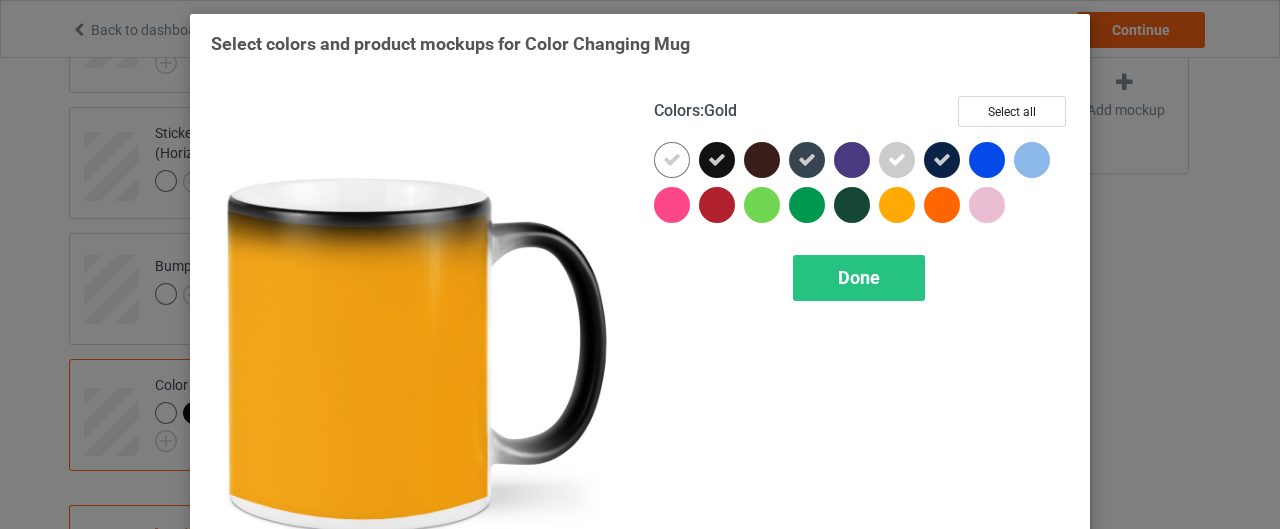 click on "Done" at bounding box center [859, 277] 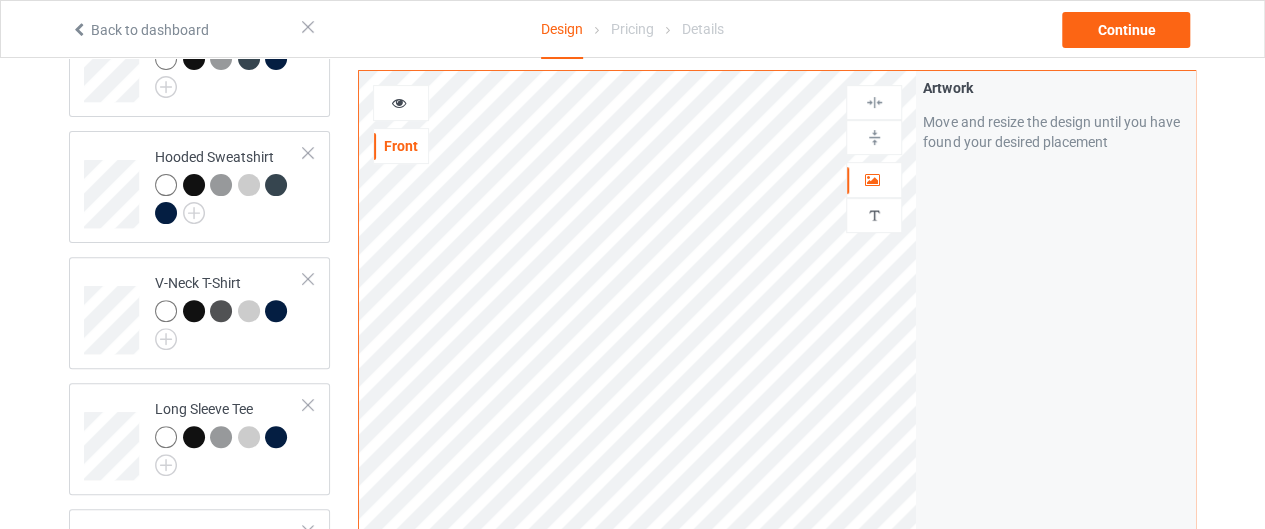 scroll, scrollTop: 0, scrollLeft: 0, axis: both 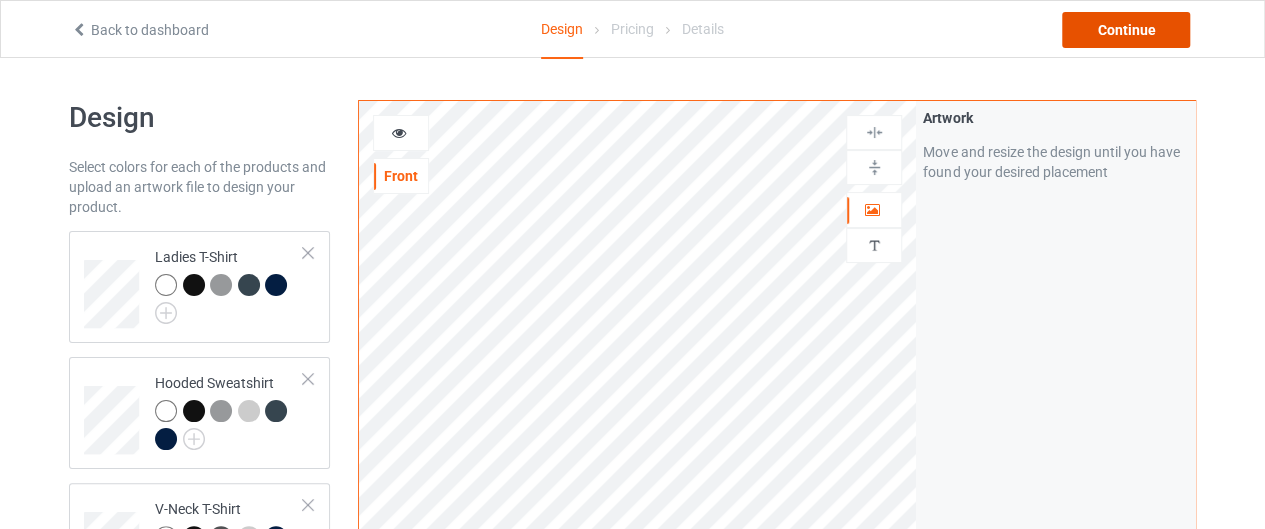 click on "Continue" at bounding box center (1126, 30) 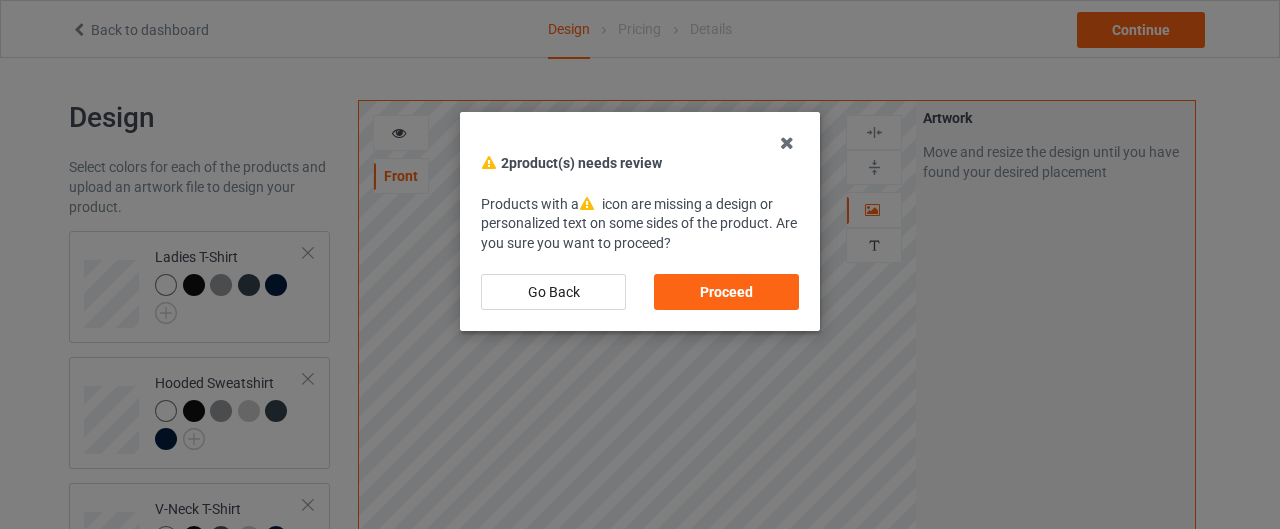 click on "Go Back" at bounding box center (553, 292) 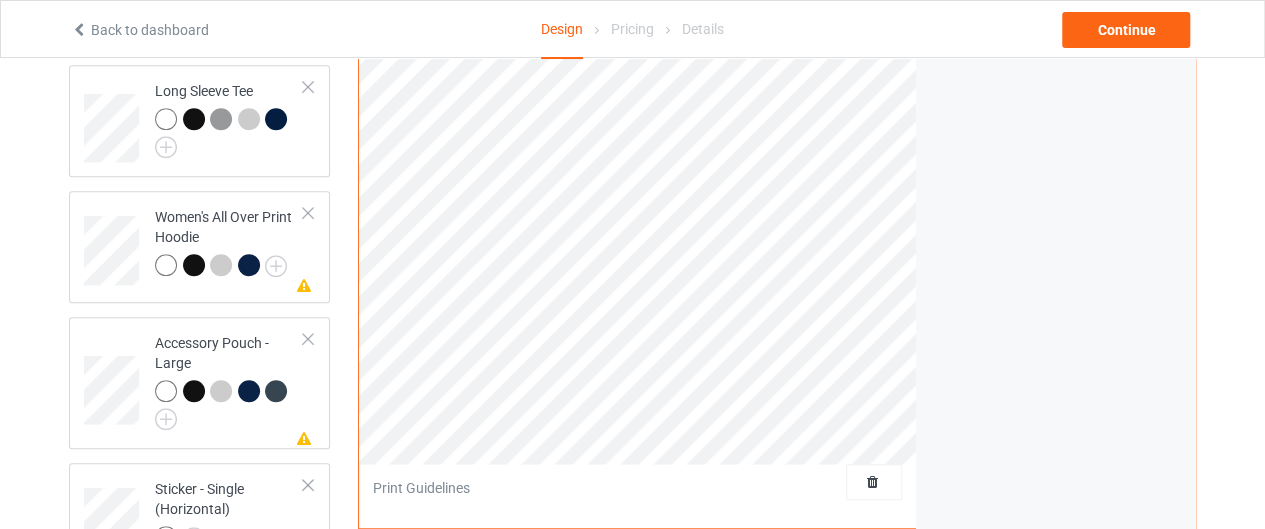 scroll, scrollTop: 600, scrollLeft: 0, axis: vertical 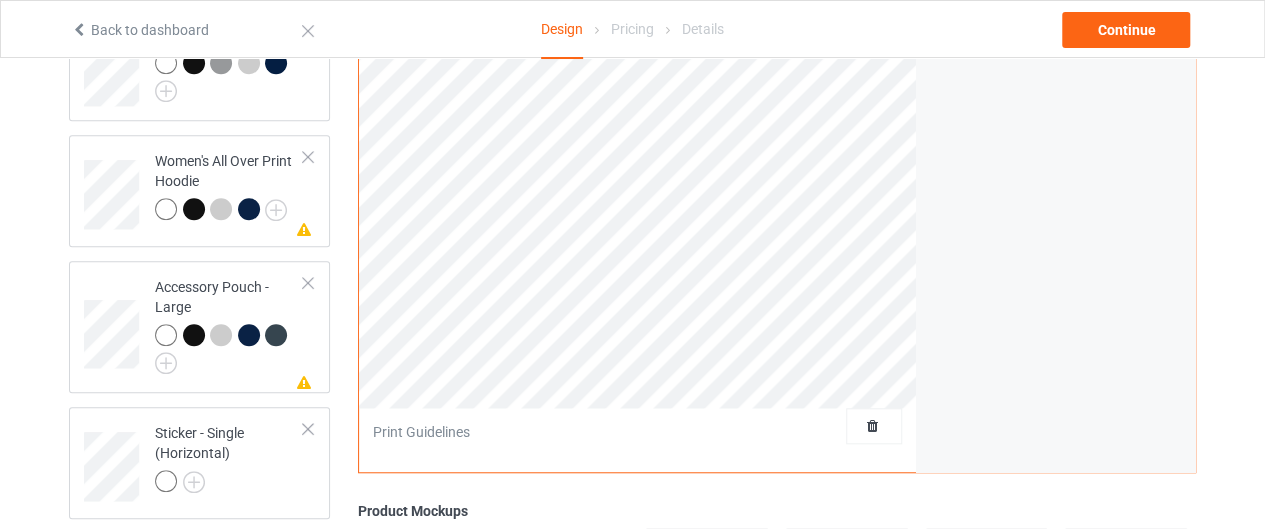 click on "Women's All Over Print Hoodie" at bounding box center (229, 185) 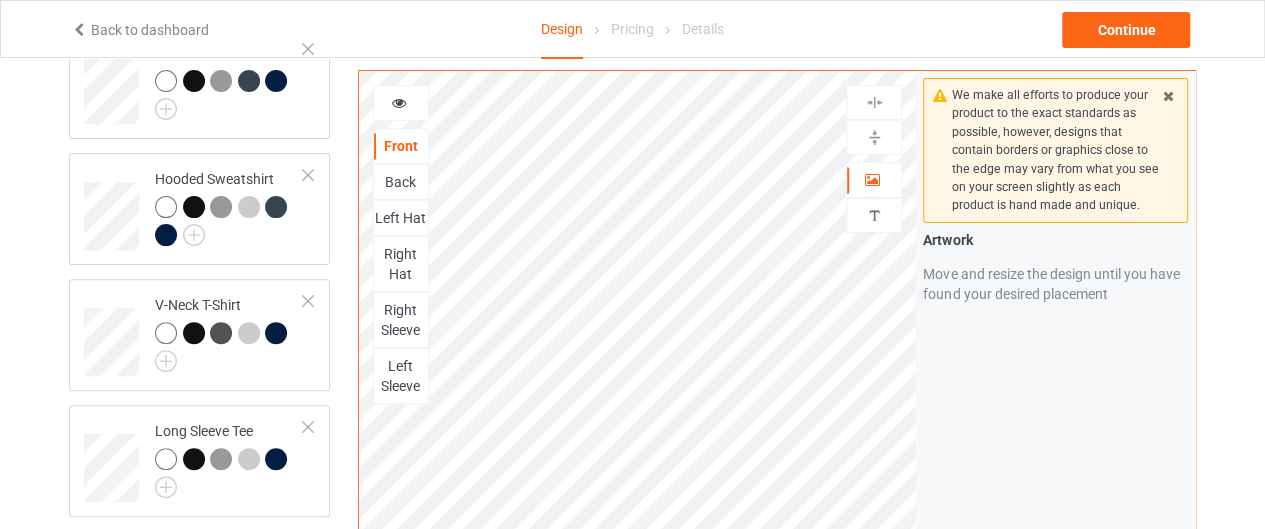 scroll, scrollTop: 200, scrollLeft: 0, axis: vertical 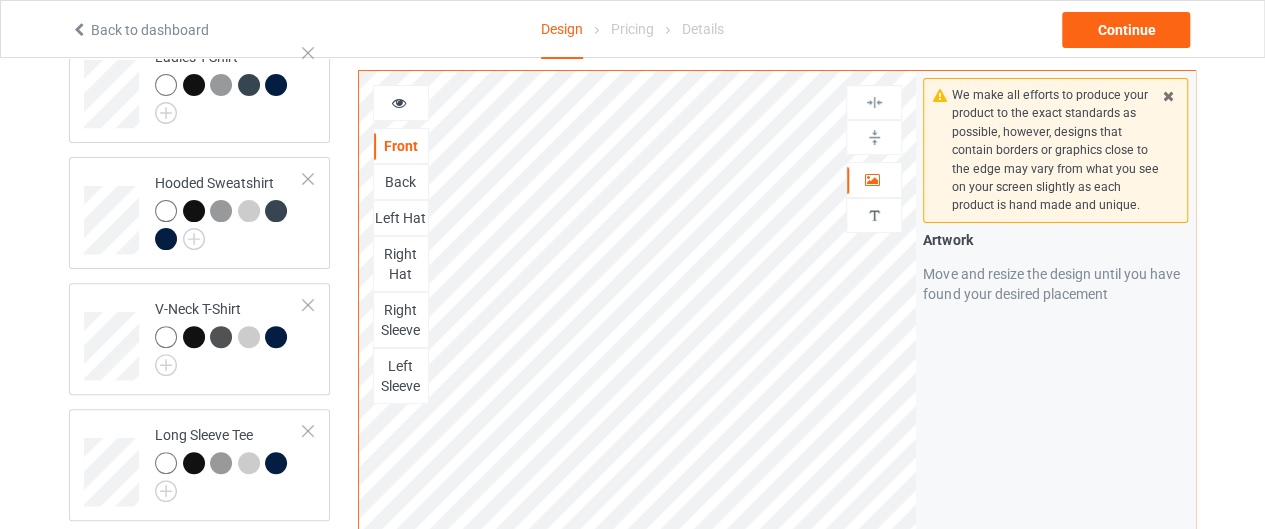 click on "Back" at bounding box center [401, 182] 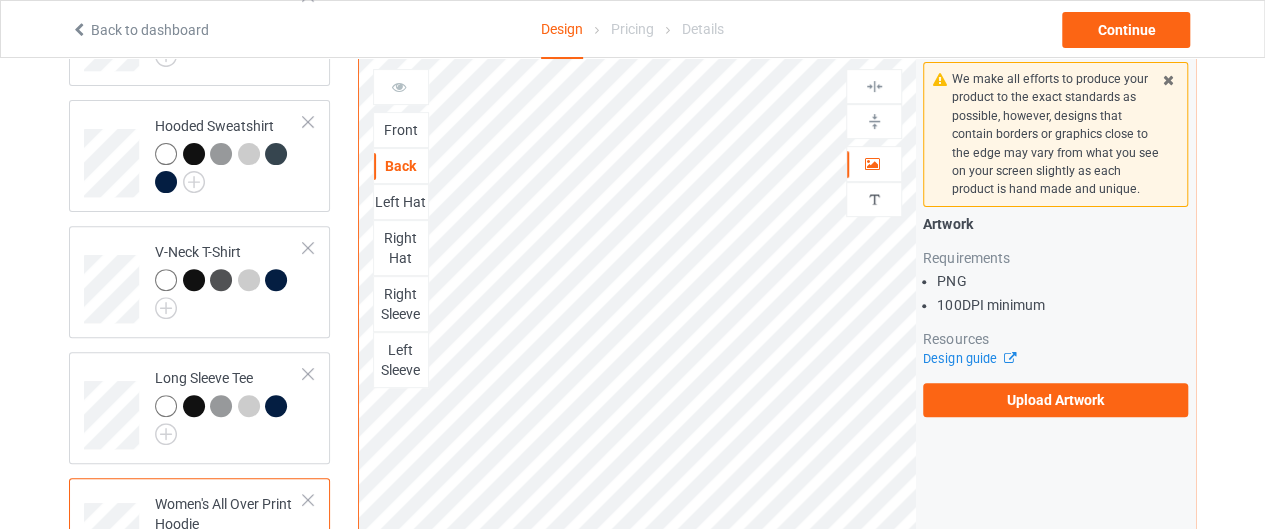 scroll, scrollTop: 300, scrollLeft: 0, axis: vertical 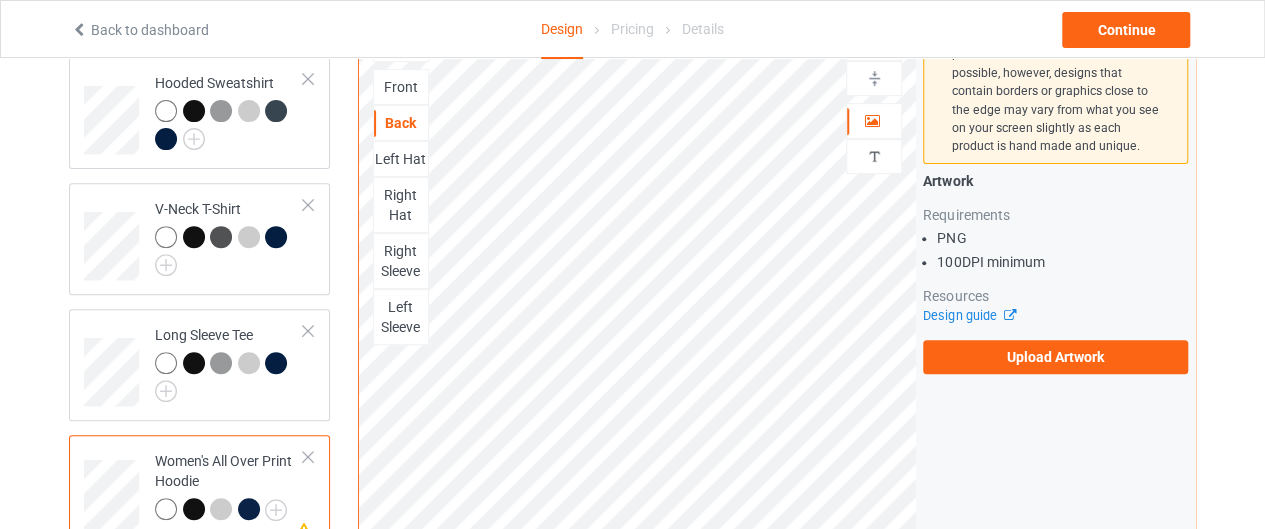 click on "Left Hat" at bounding box center [401, 159] 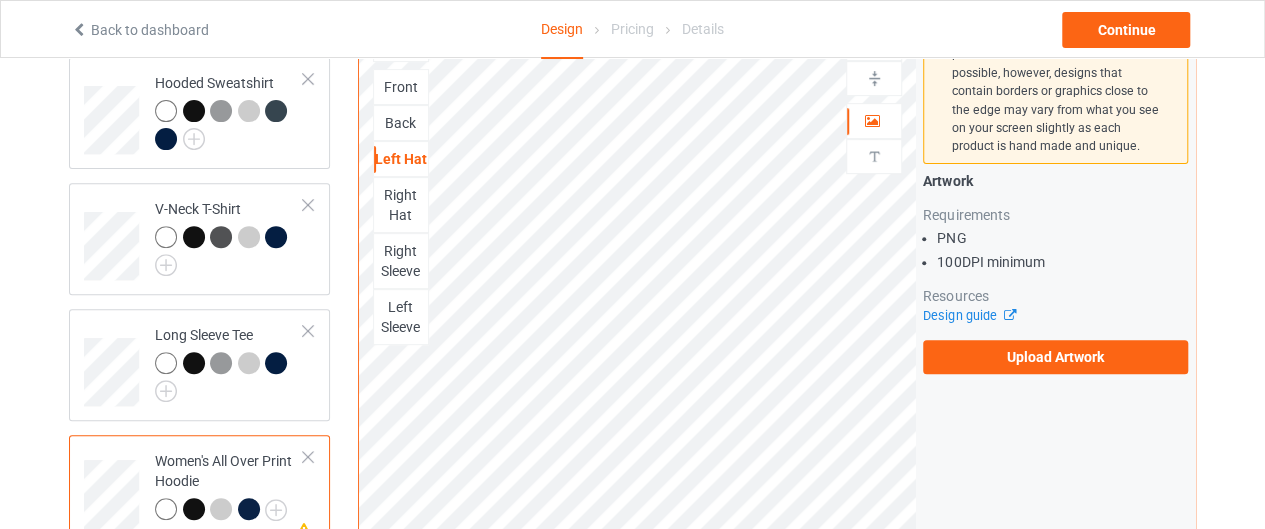 click on "Right Sleeve" at bounding box center (401, 261) 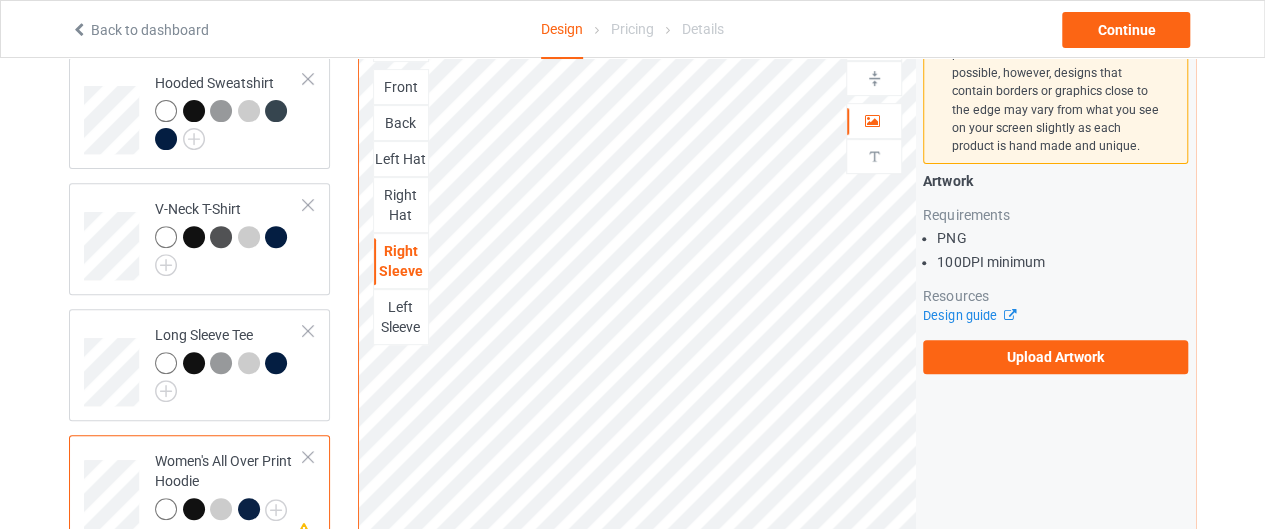 click on "Upload Artwork" at bounding box center (1055, 357) 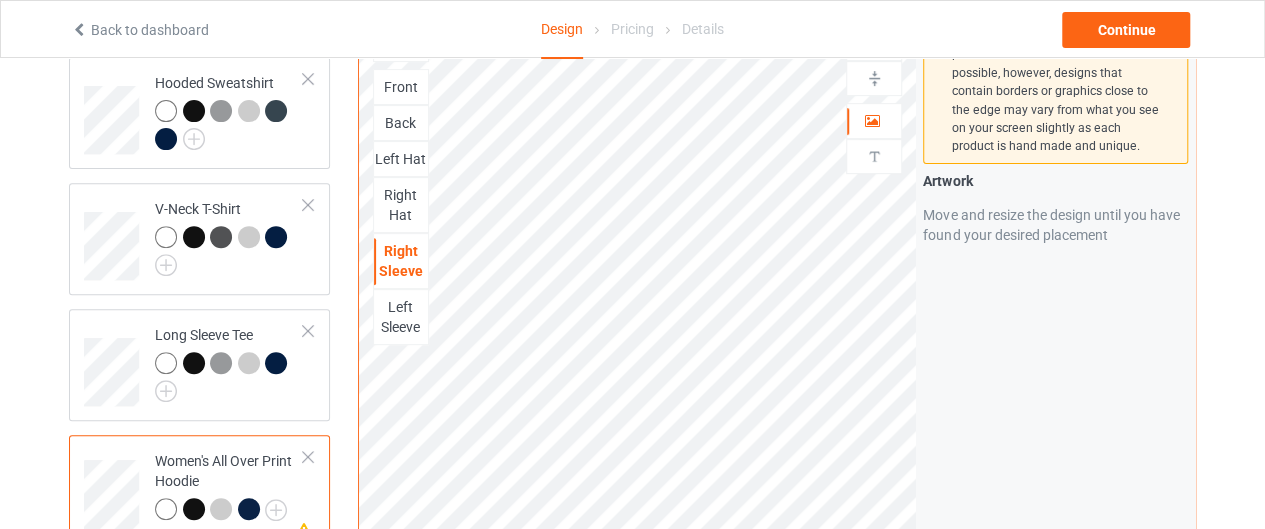 scroll, scrollTop: 500, scrollLeft: 0, axis: vertical 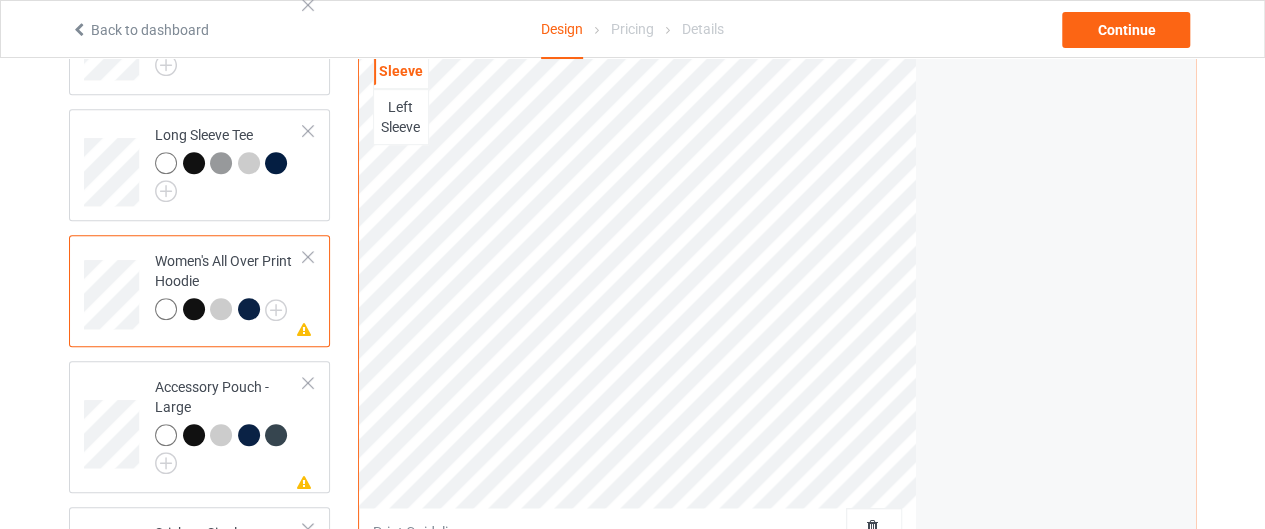 click on "Left Sleeve" at bounding box center [401, 117] 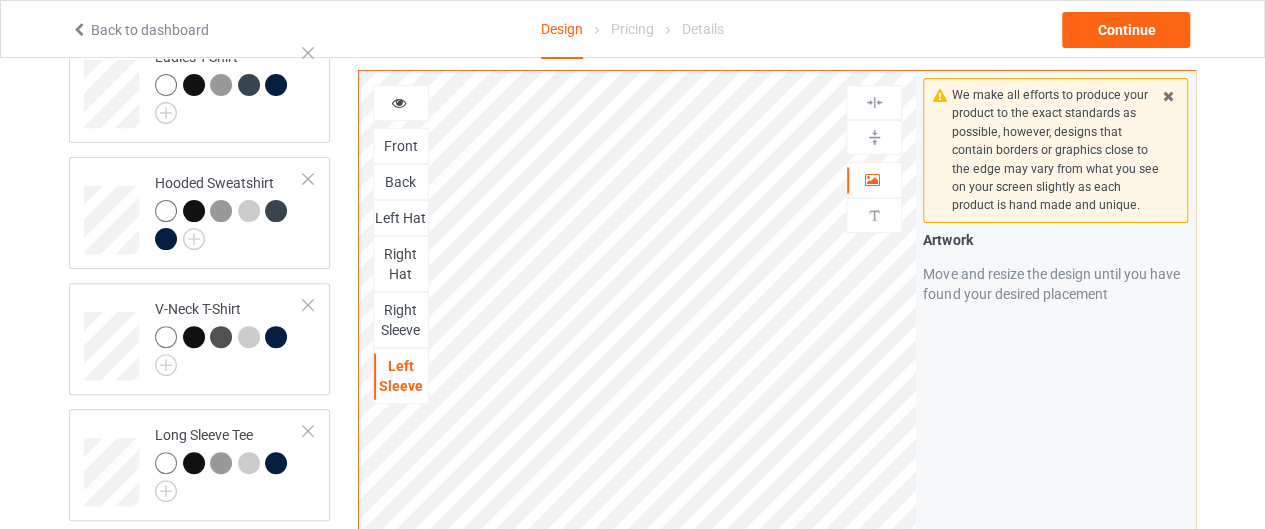 scroll, scrollTop: 200, scrollLeft: 0, axis: vertical 